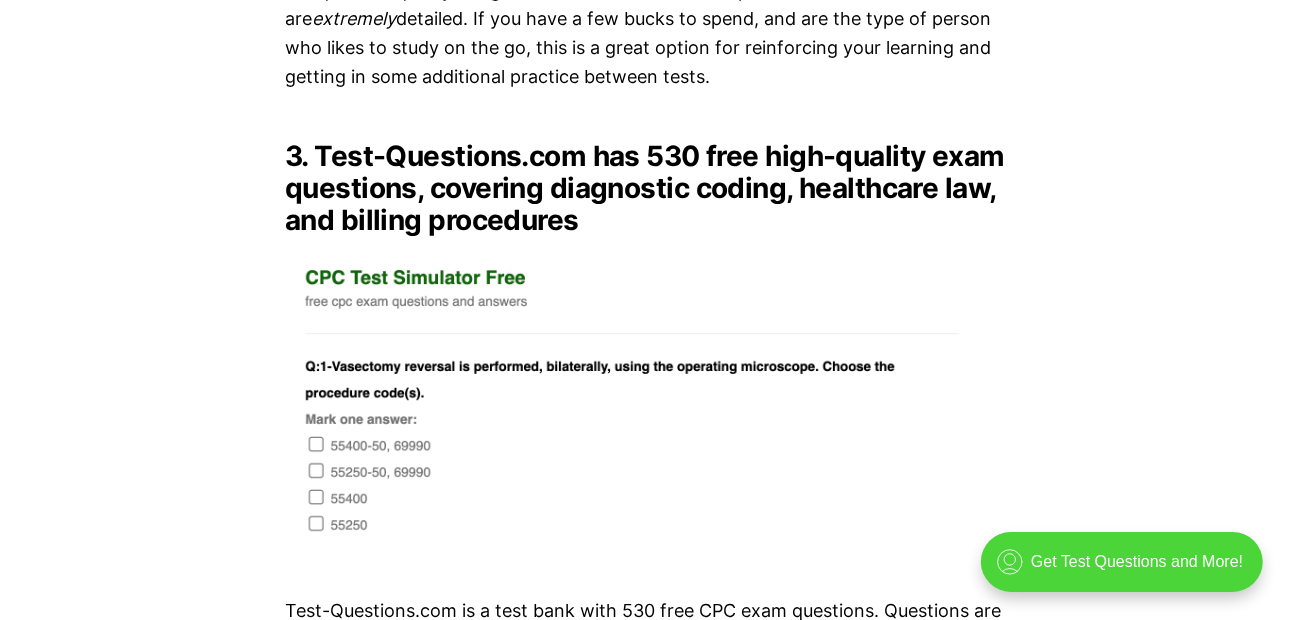 scroll, scrollTop: 4700, scrollLeft: 0, axis: vertical 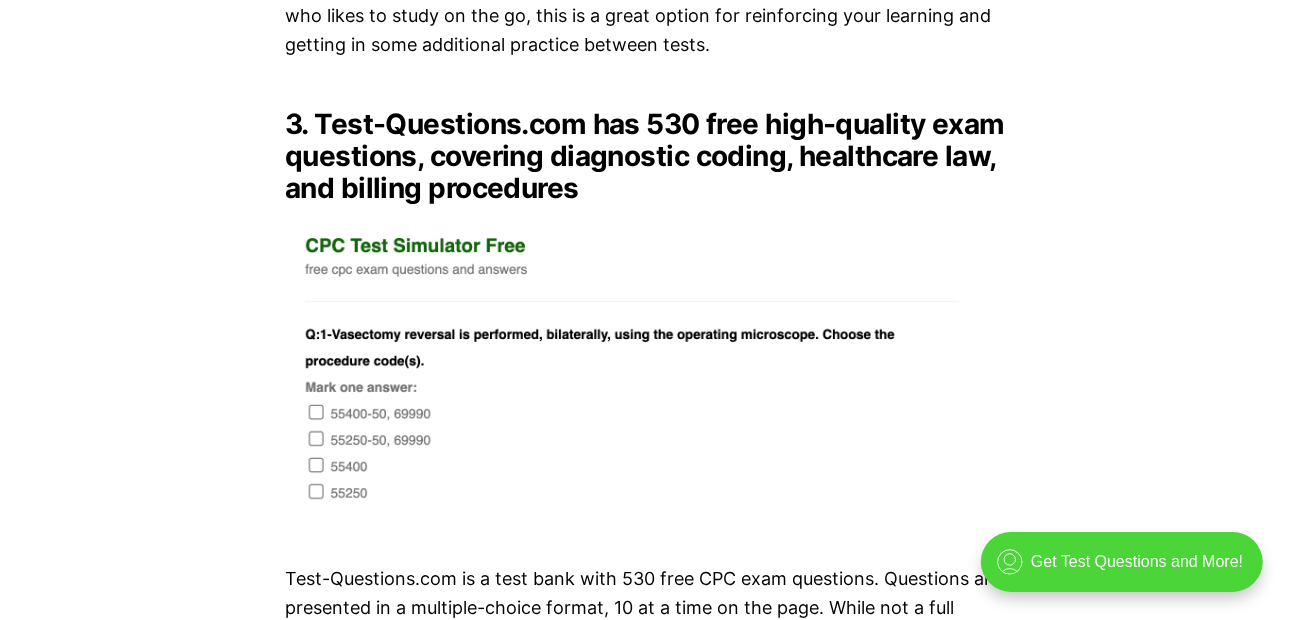 click at bounding box center (645, 372) 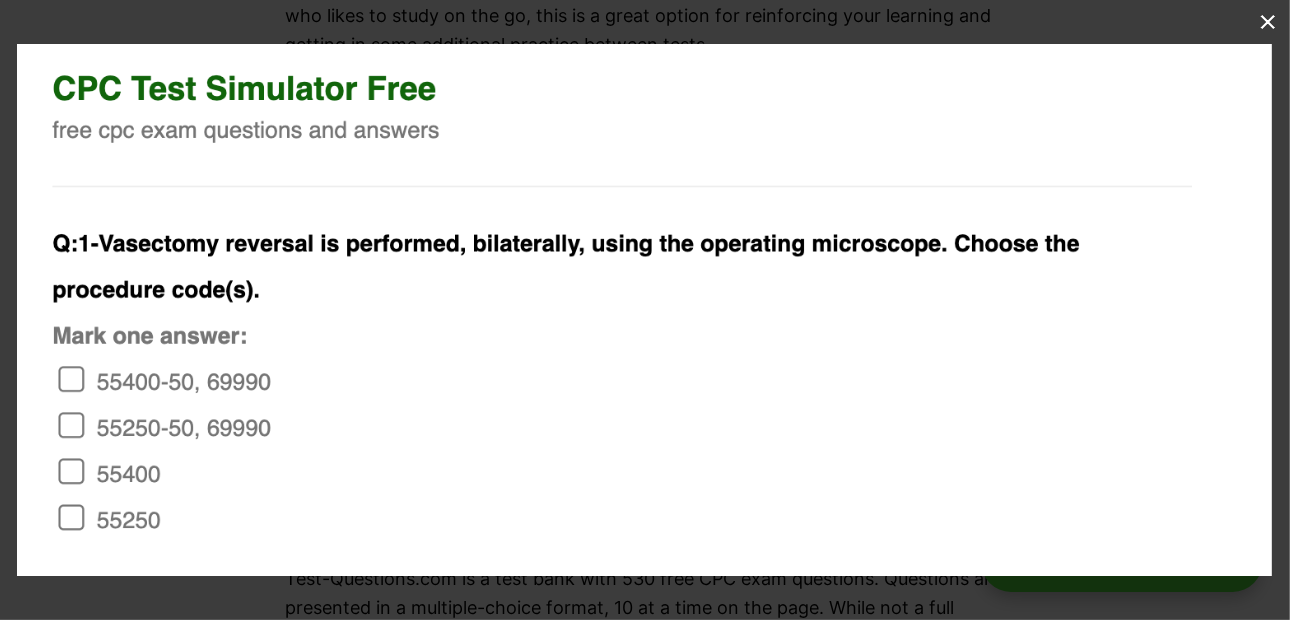 click at bounding box center (644, 310) 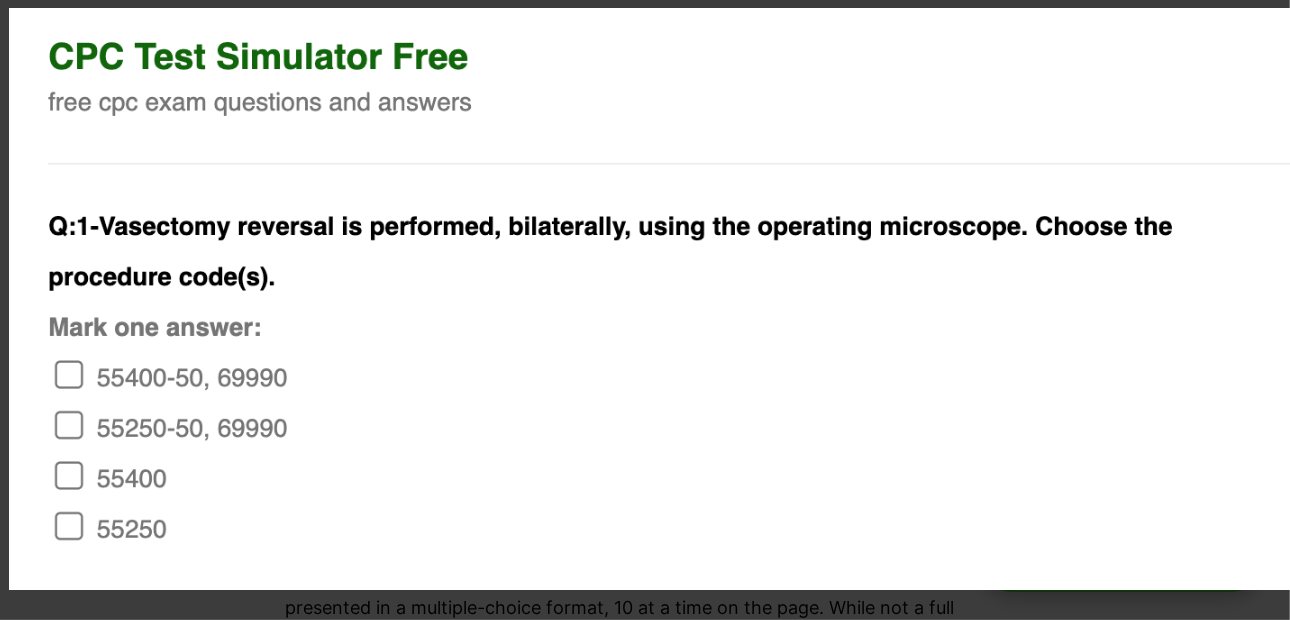 click at bounding box center (697, 299) 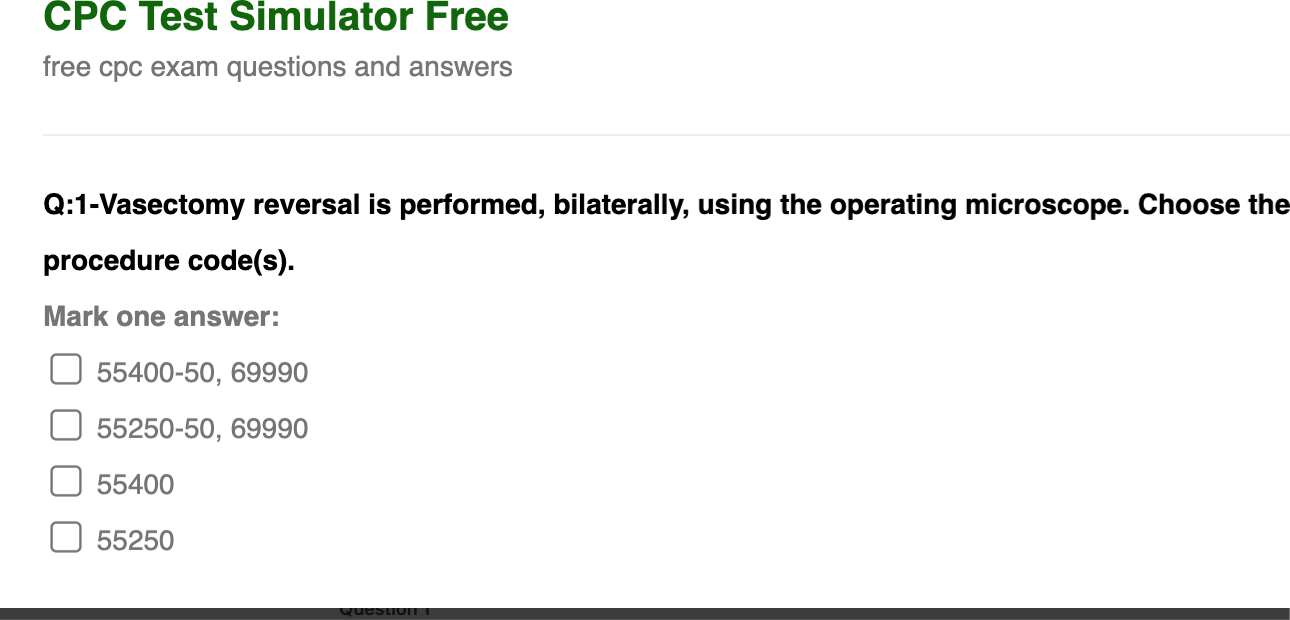 scroll, scrollTop: 5200, scrollLeft: 0, axis: vertical 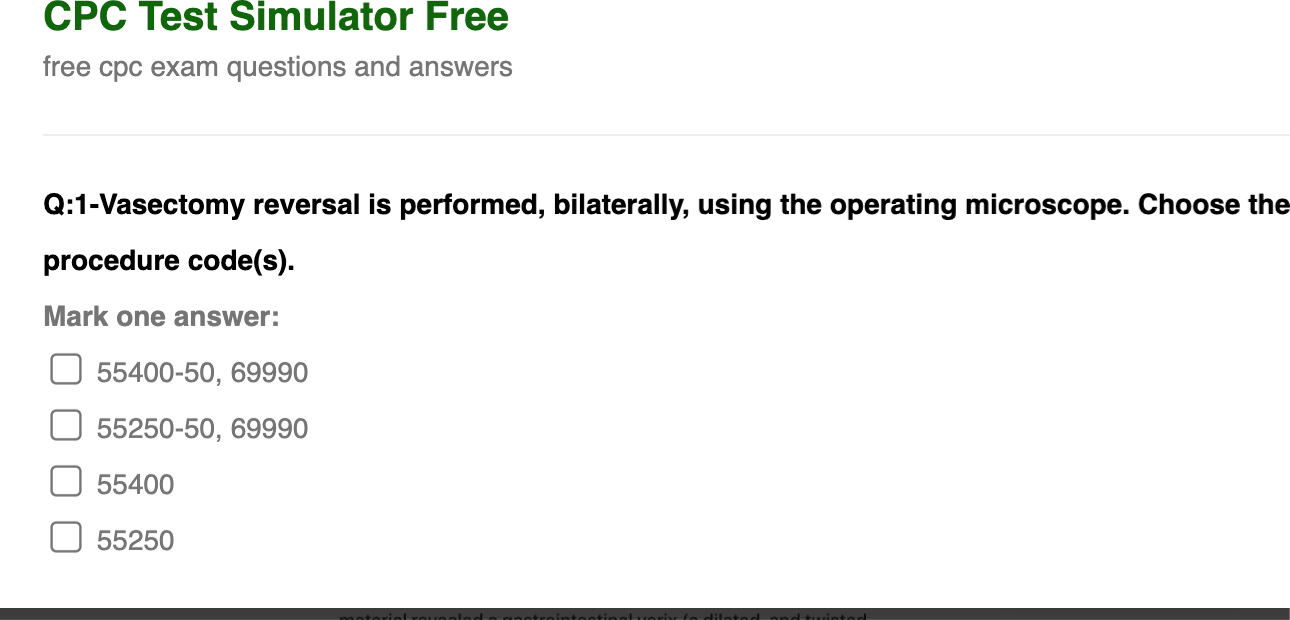 click at bounding box center (762, 285) 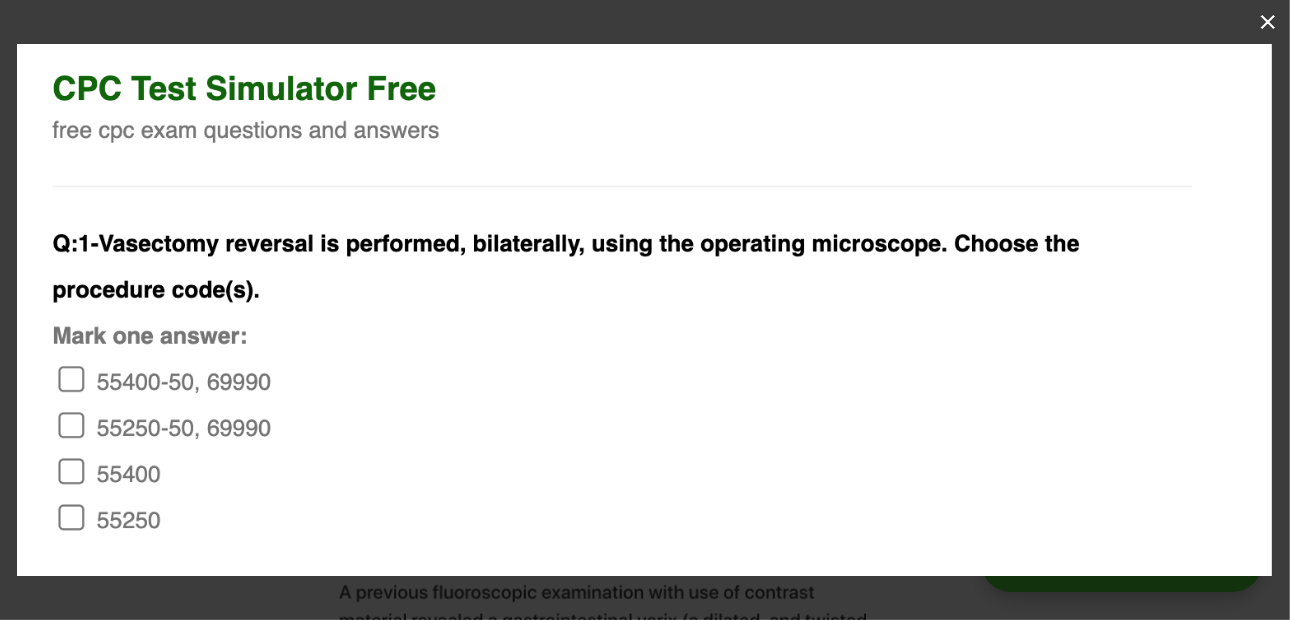 click at bounding box center (1268, 22) 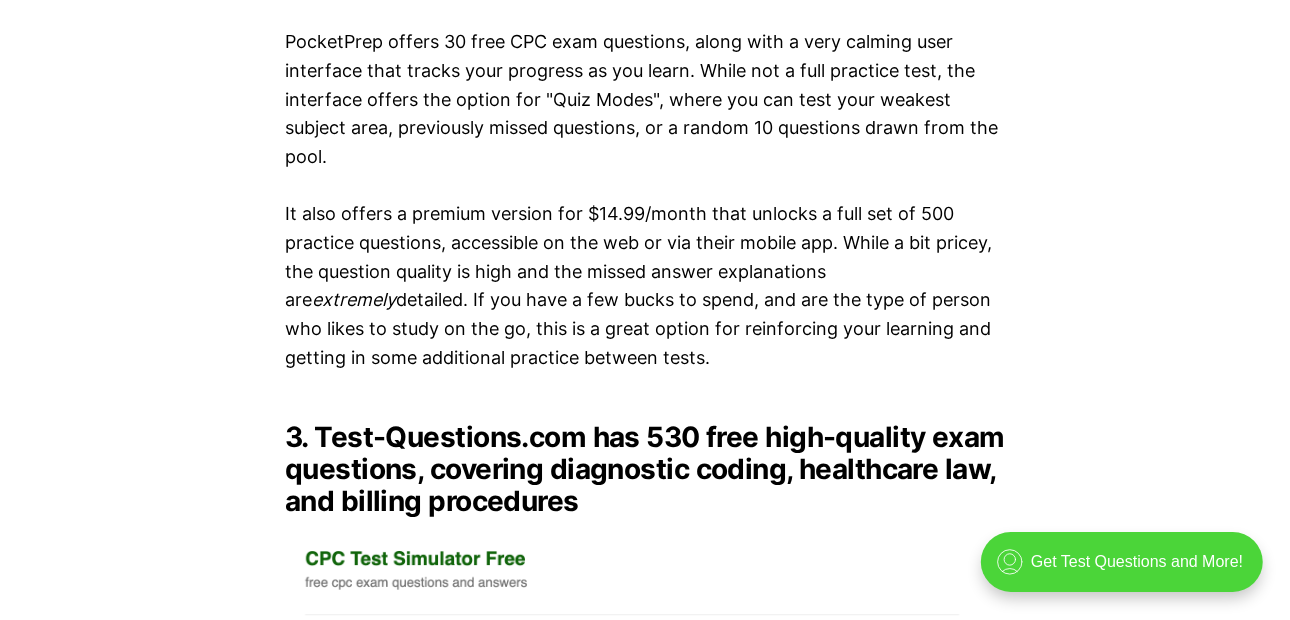scroll, scrollTop: 4600, scrollLeft: 0, axis: vertical 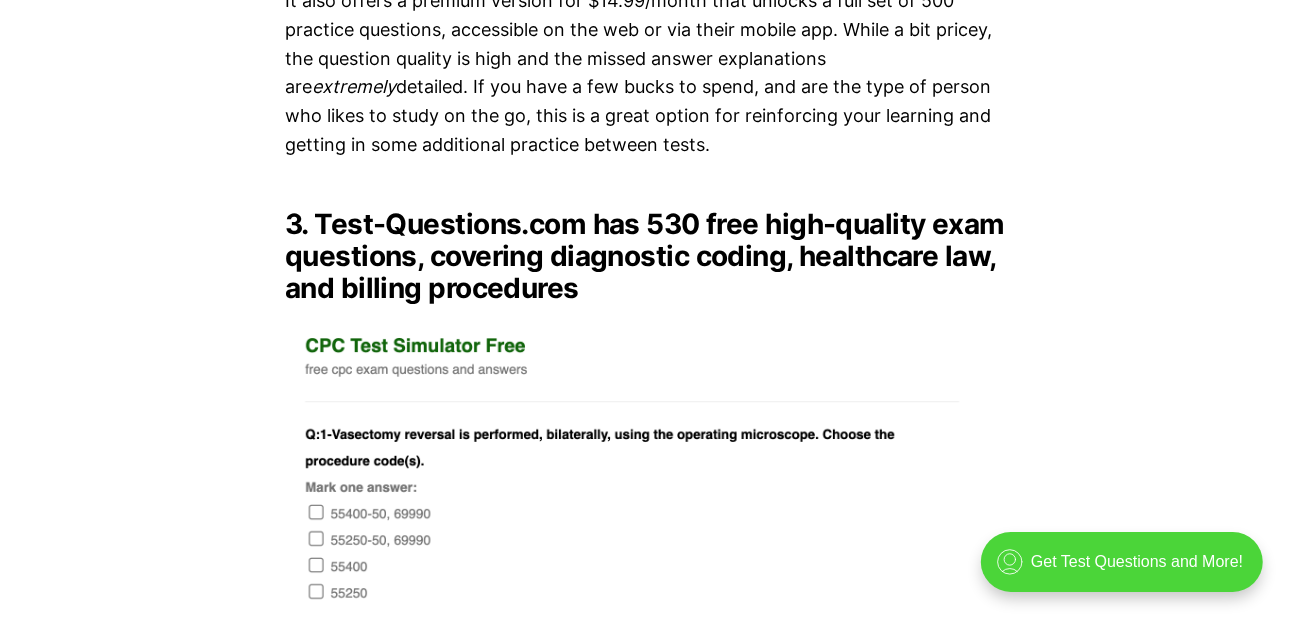 click at bounding box center (645, 472) 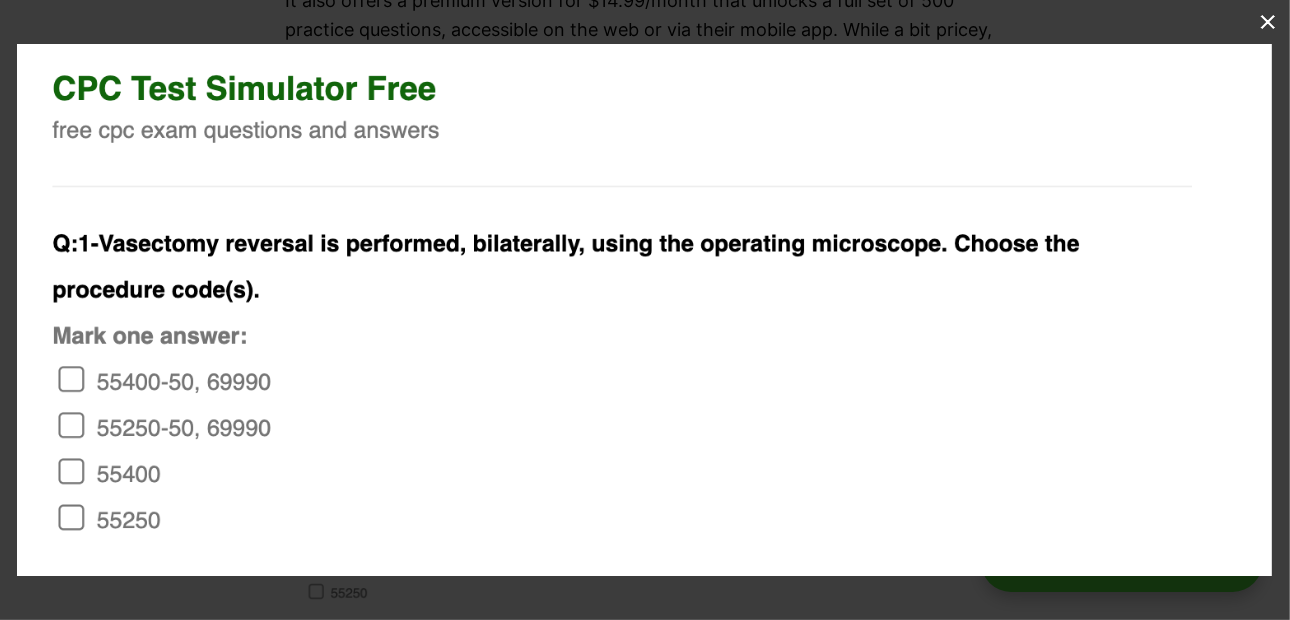 click at bounding box center [644, 310] 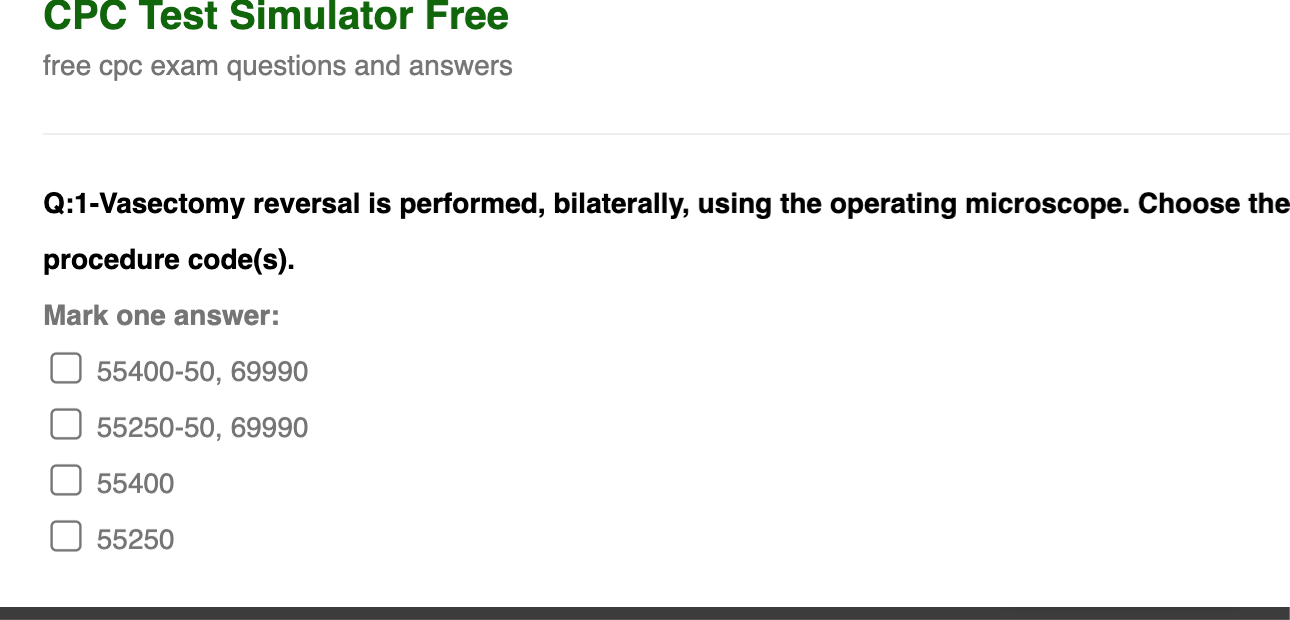 click on "1 / 1" at bounding box center [645, 22] 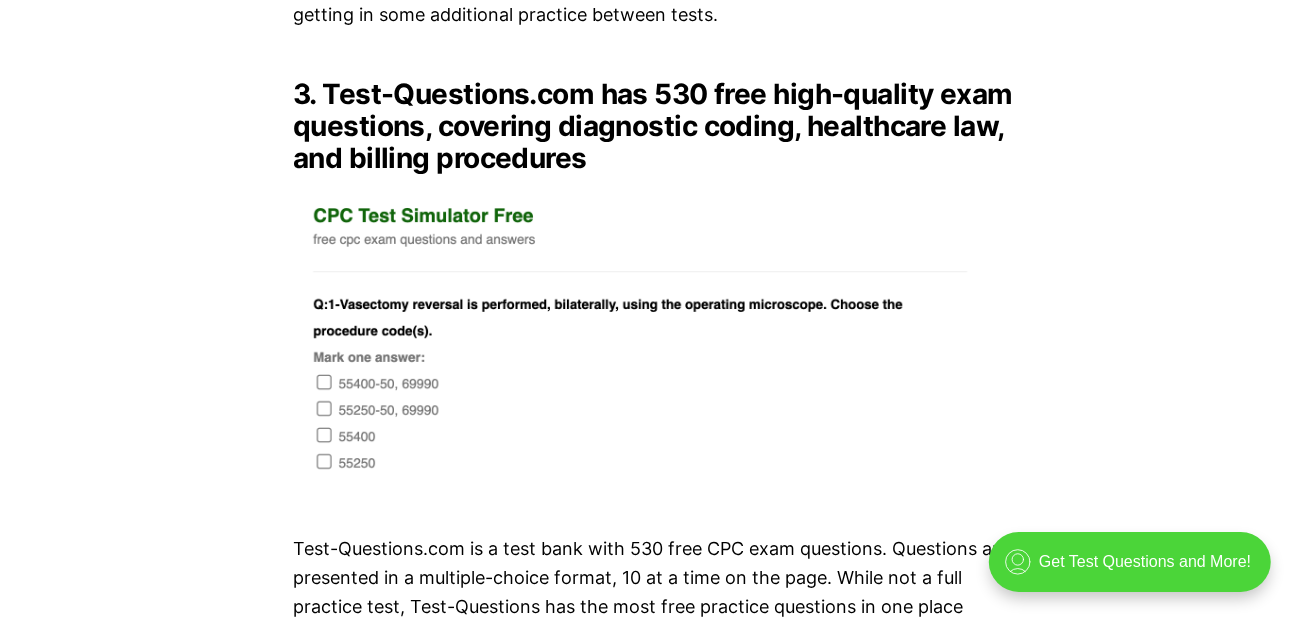 scroll, scrollTop: 4800, scrollLeft: 0, axis: vertical 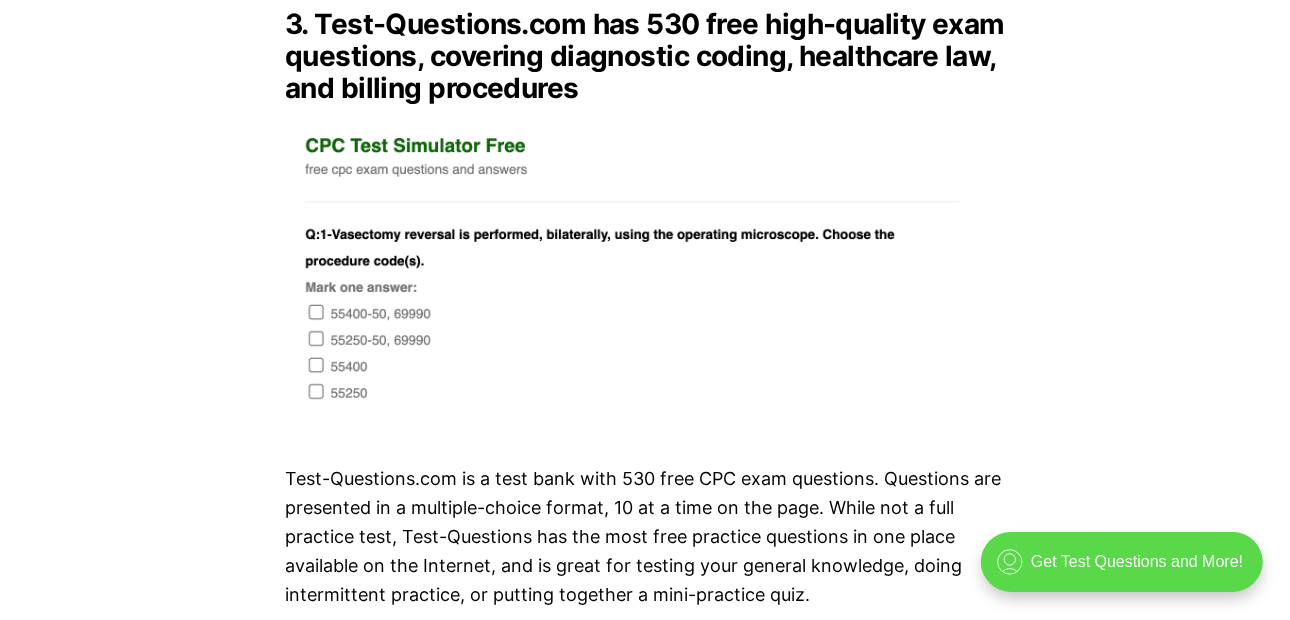 click on ".cls-1{fill:none;stroke:currentColor;stroke-linecap:round;stroke-linejoin:round;stroke-width:0.8px;}   Get Test Questions and More!" at bounding box center (1121, 561) 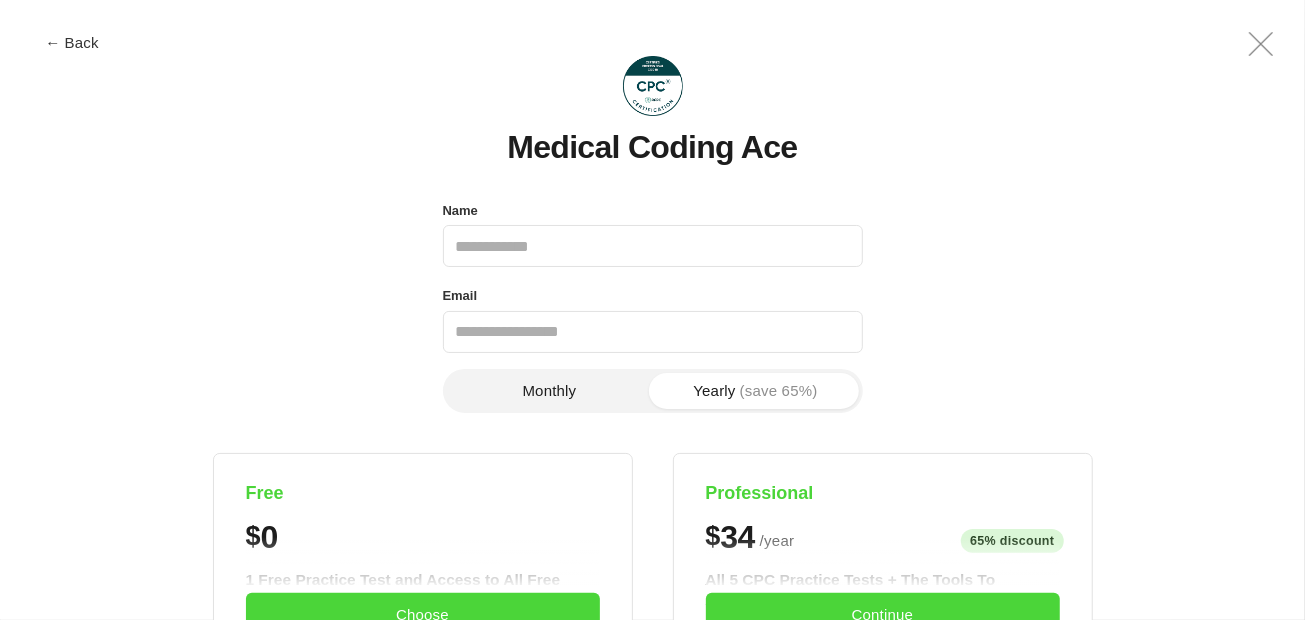 scroll, scrollTop: 0, scrollLeft: 0, axis: both 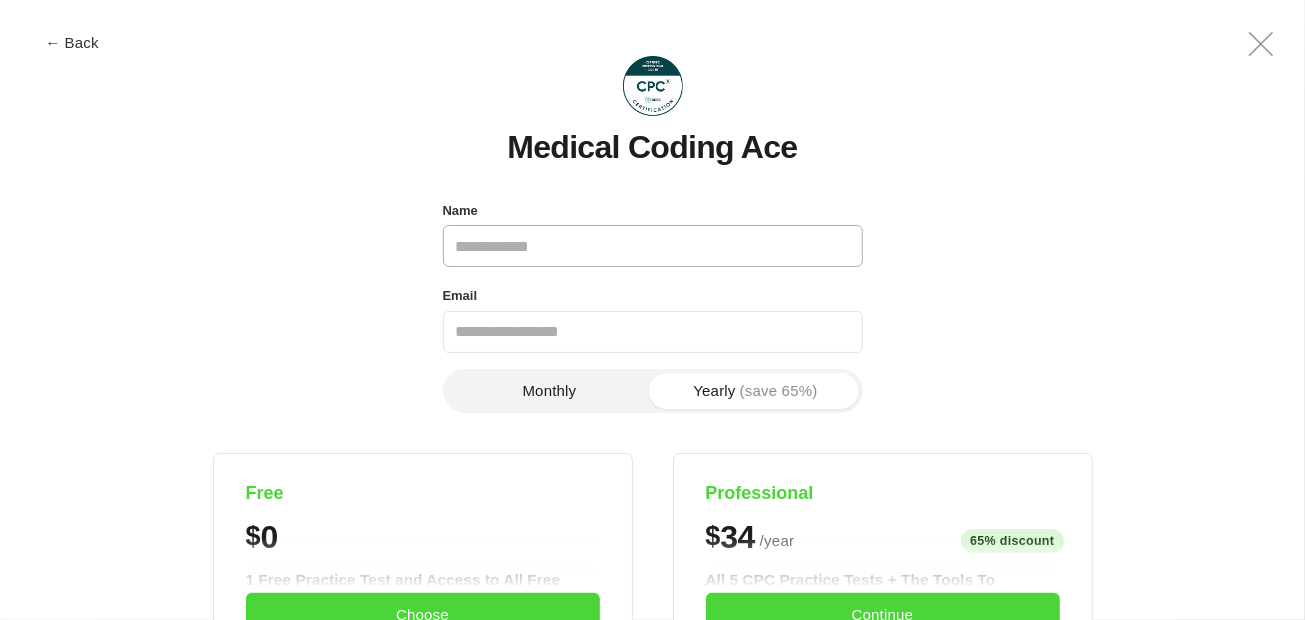 click on "Name" at bounding box center (653, 246) 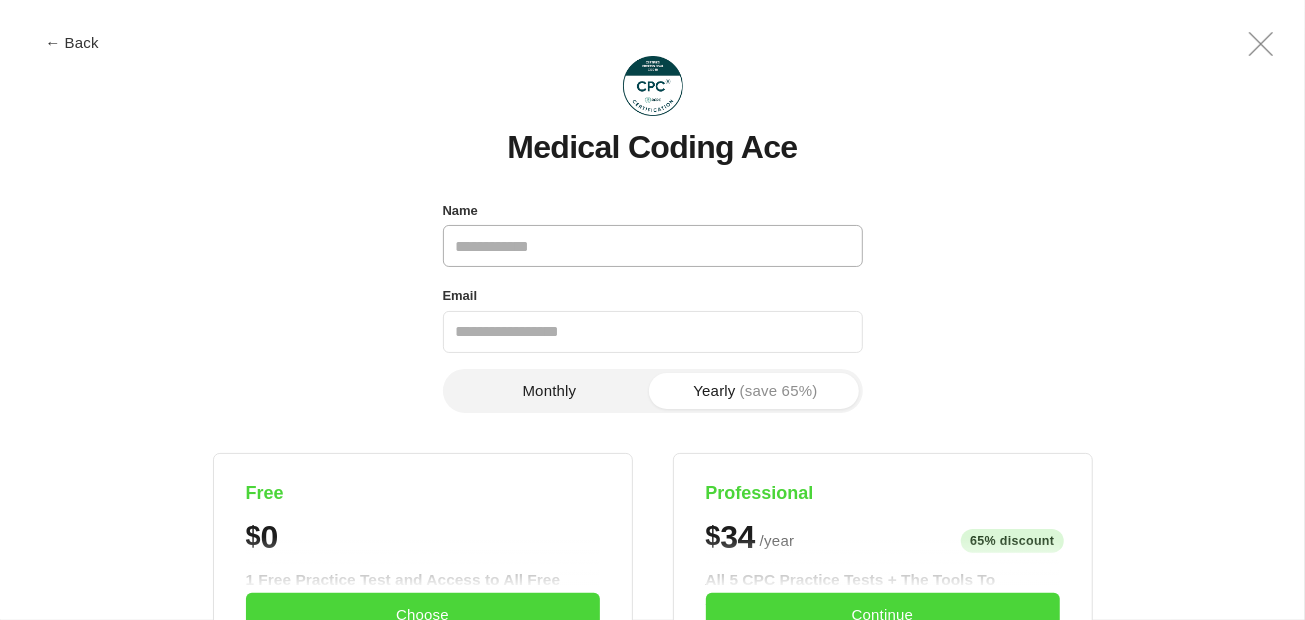 type on "**********" 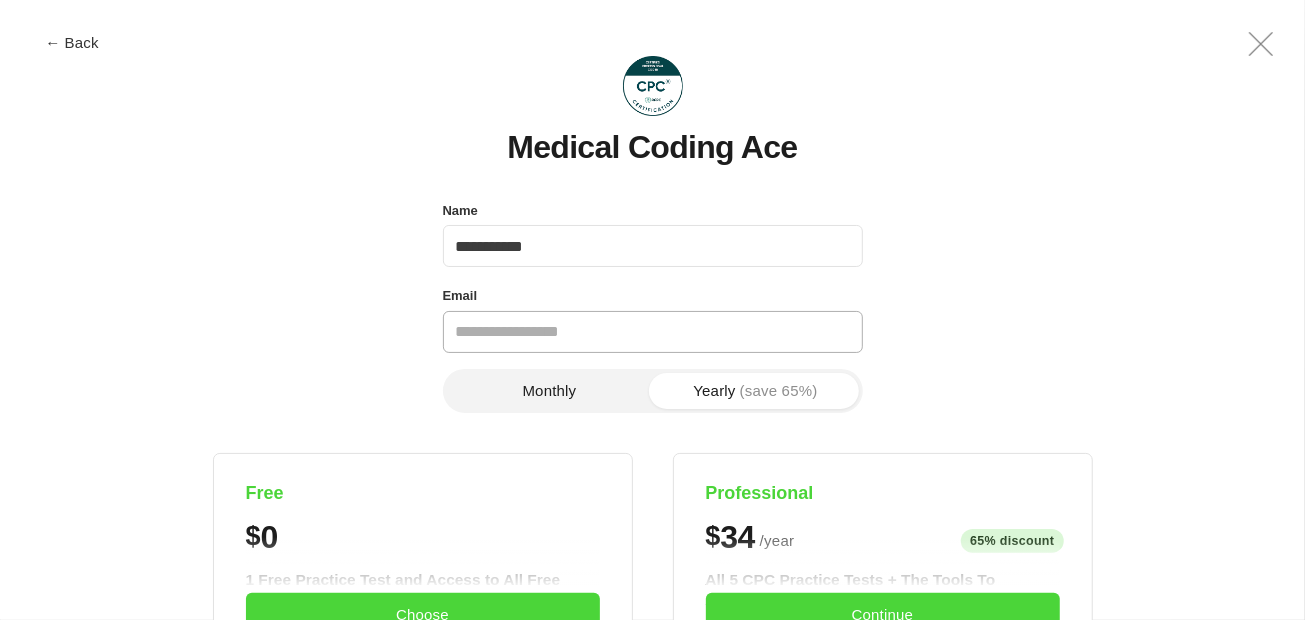type on "**********" 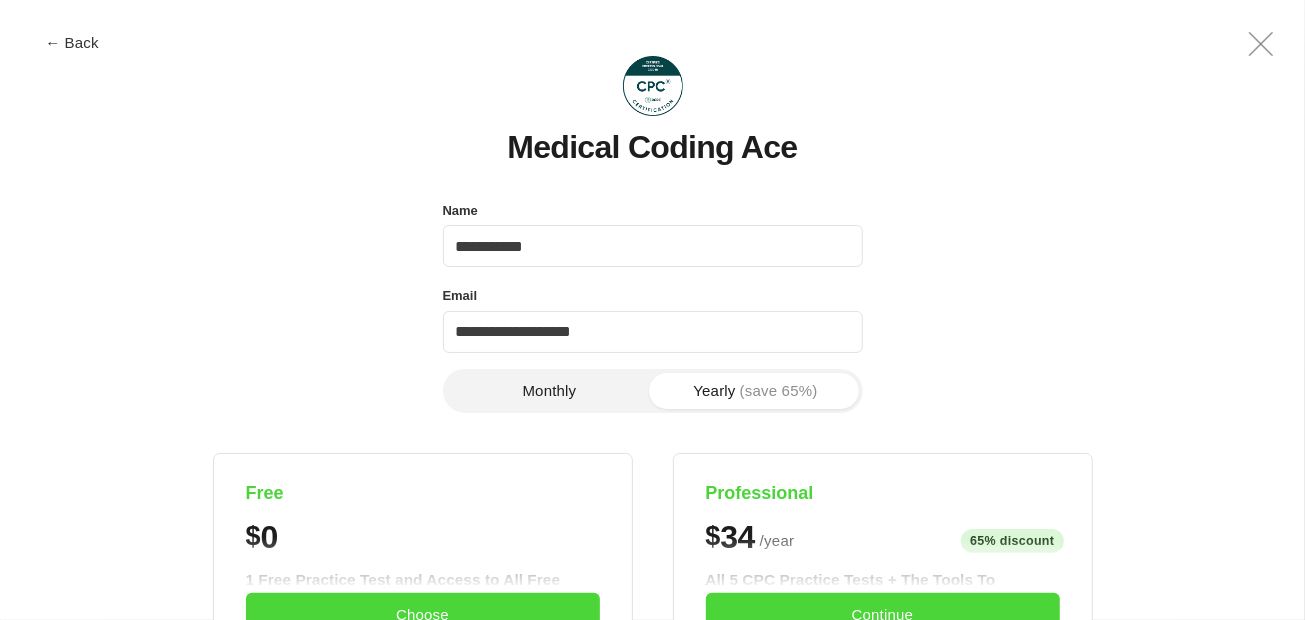 click on "Monthly" at bounding box center [550, 391] 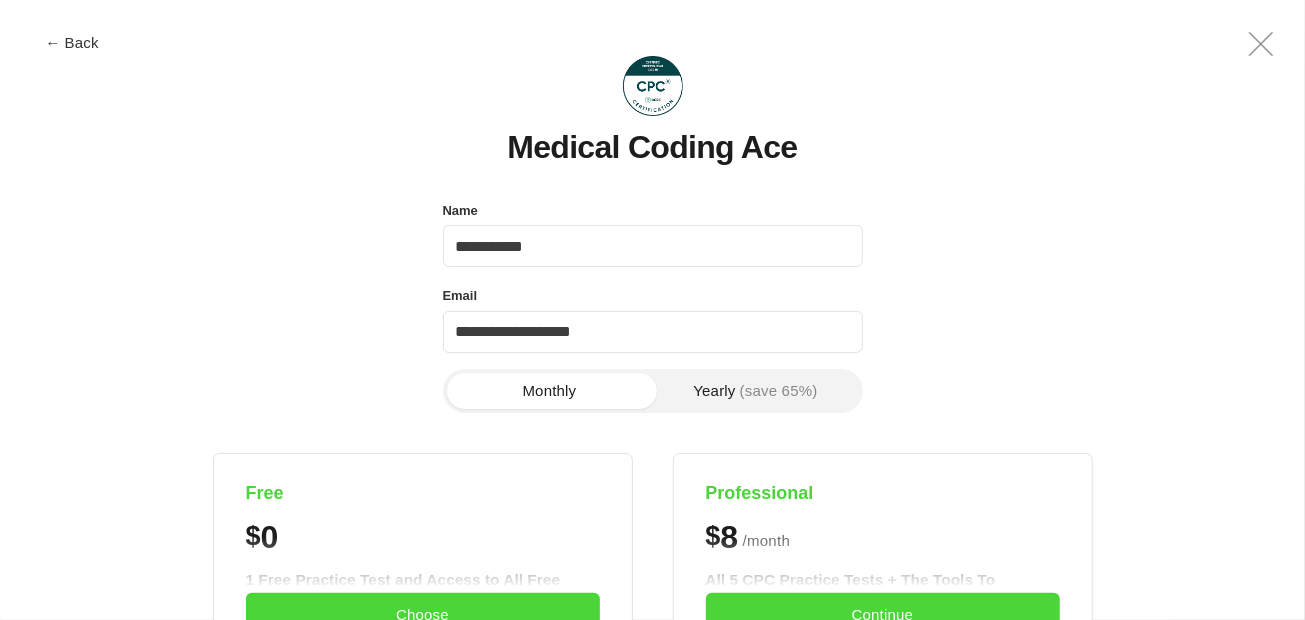 click on "Monthly" at bounding box center (550, 391) 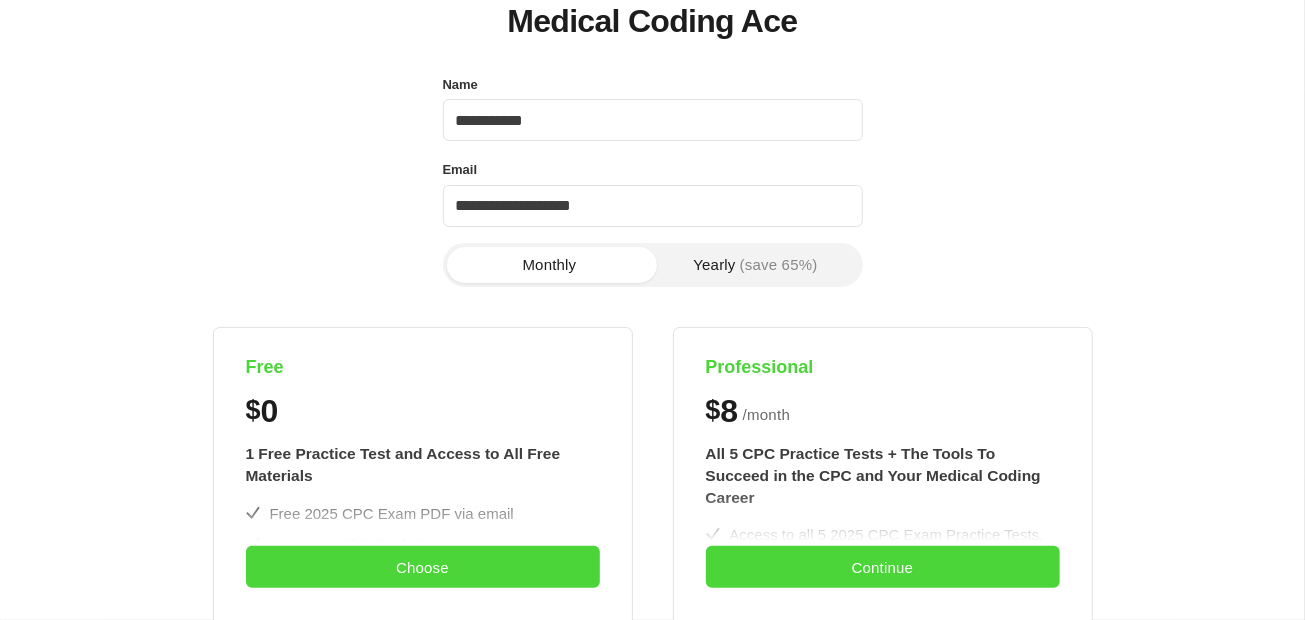 scroll, scrollTop: 200, scrollLeft: 0, axis: vertical 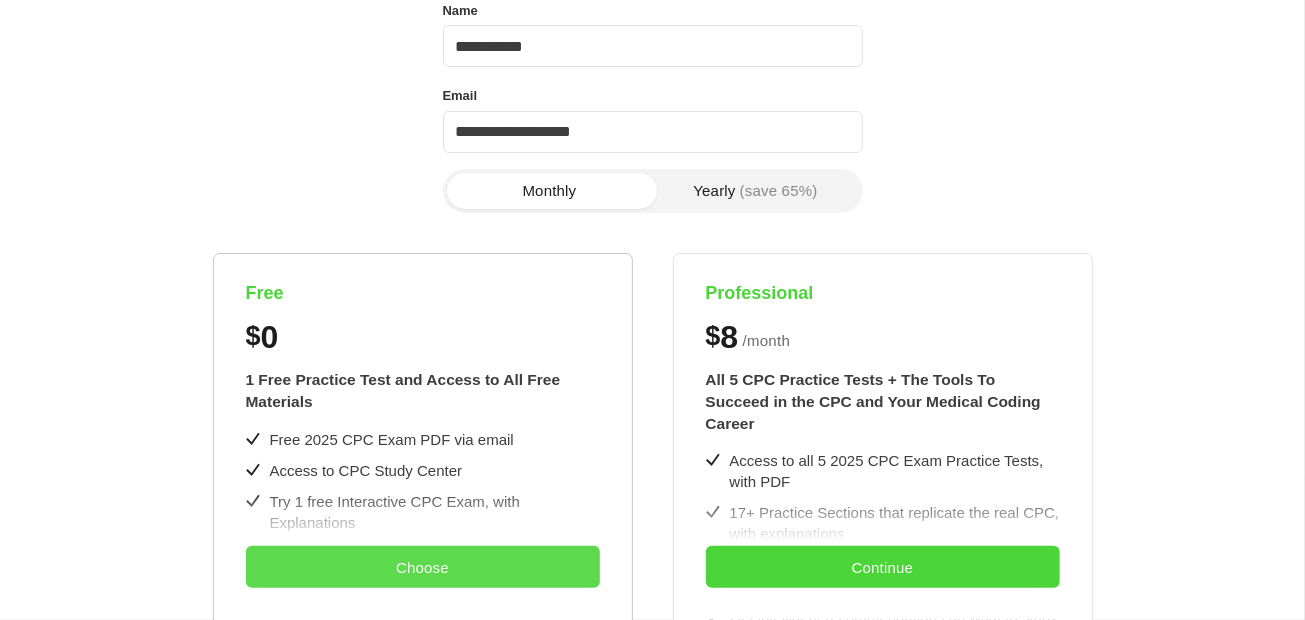 click on "Choose" at bounding box center [423, 567] 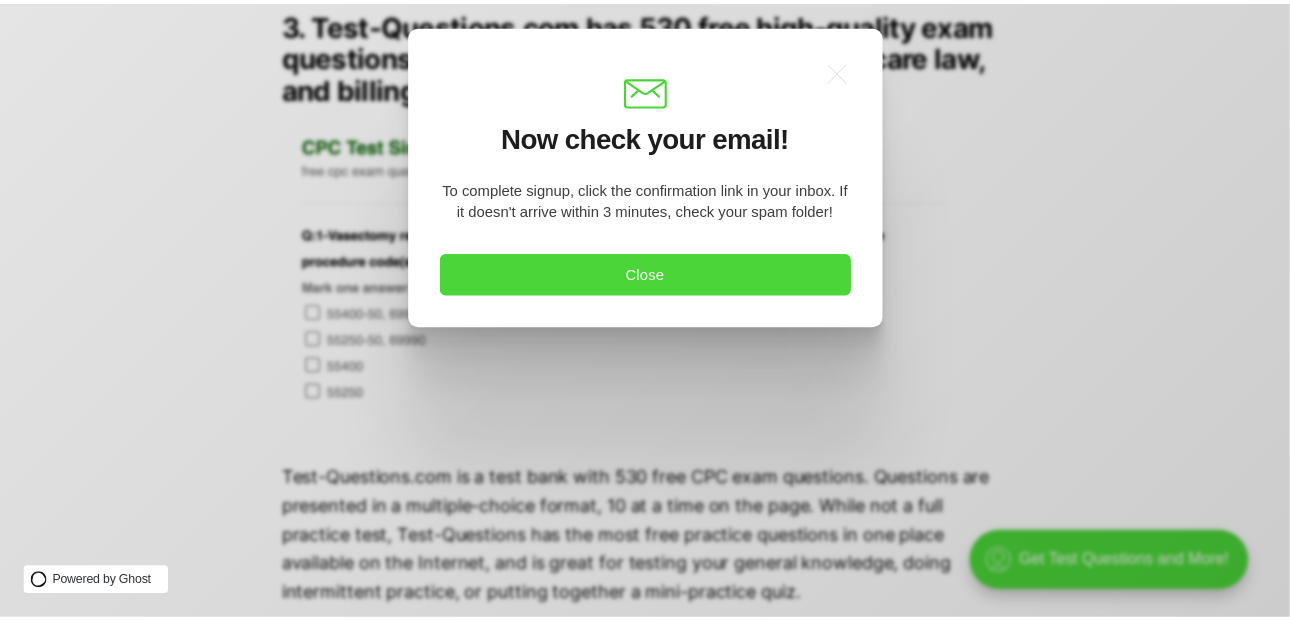 scroll, scrollTop: 0, scrollLeft: 0, axis: both 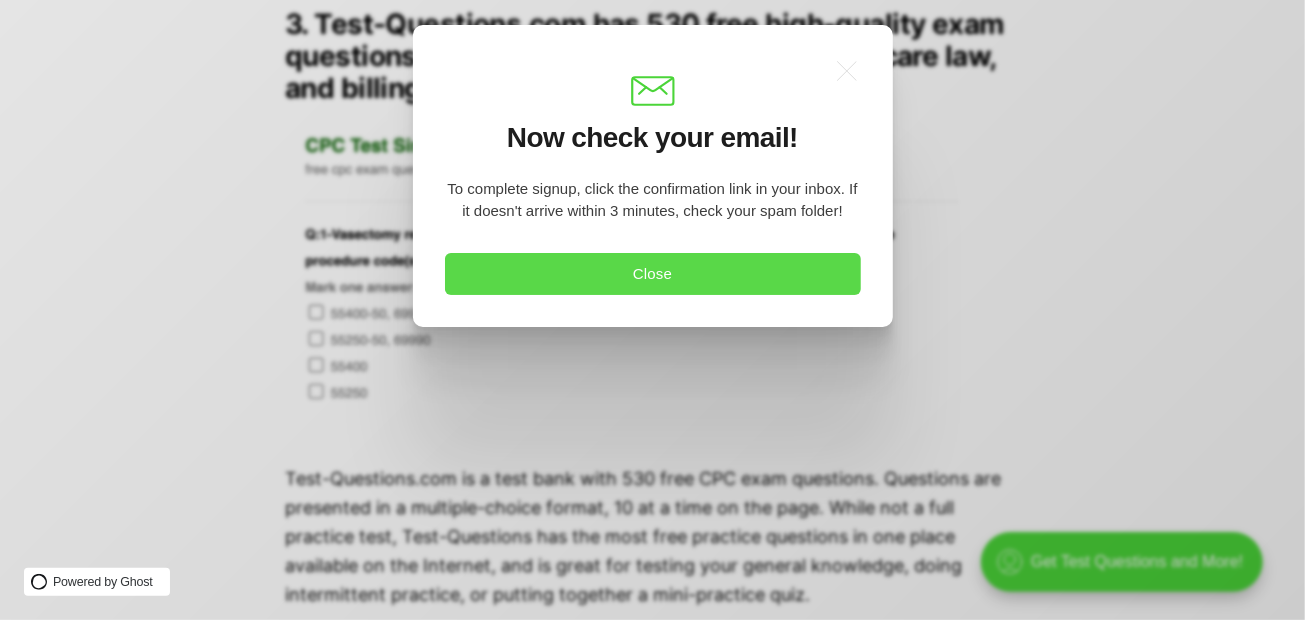 click on "Close" at bounding box center (653, 274) 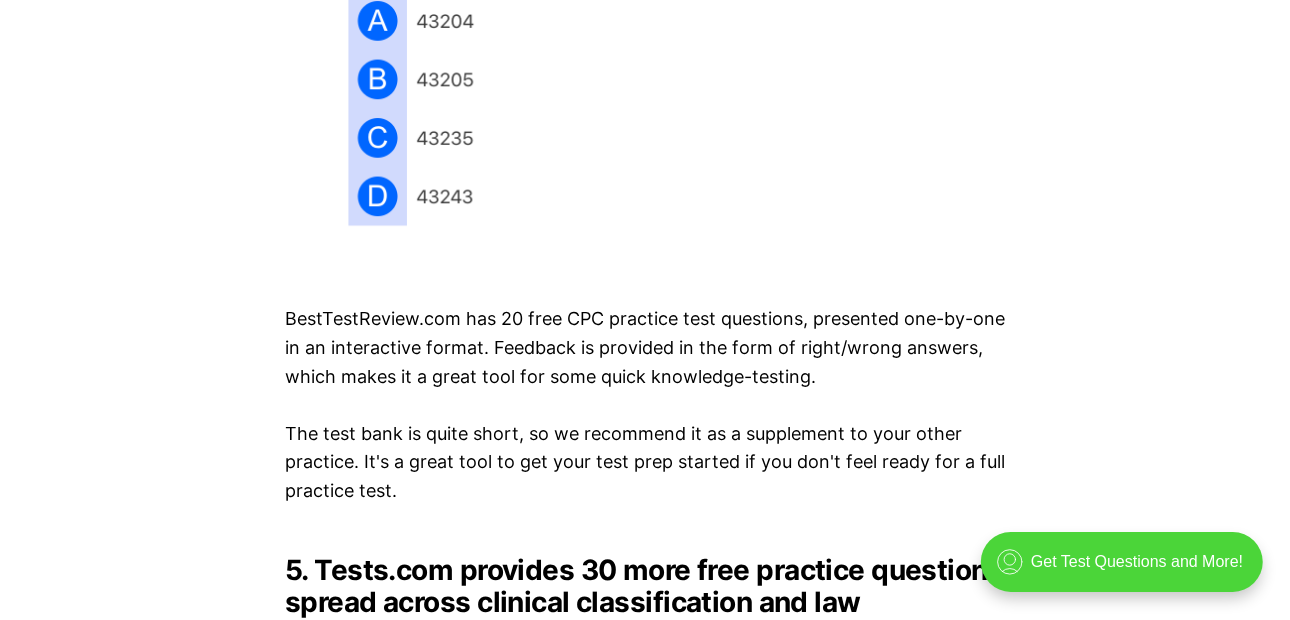 scroll, scrollTop: 6000, scrollLeft: 0, axis: vertical 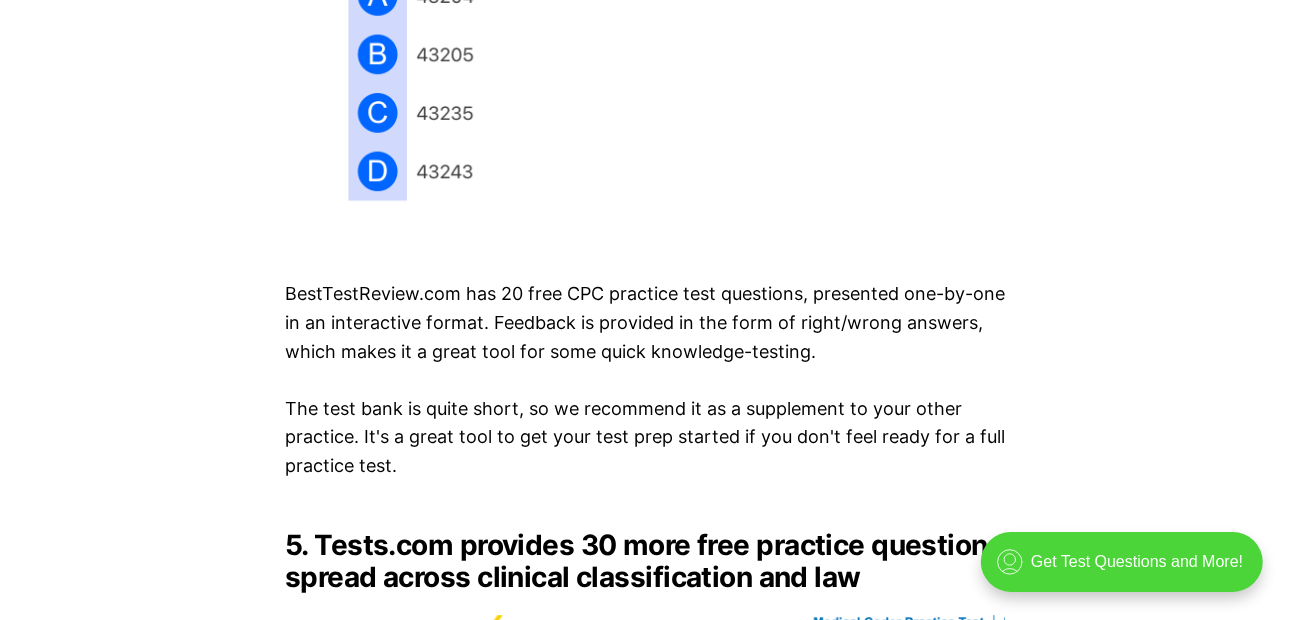 click at bounding box center [645, -54] 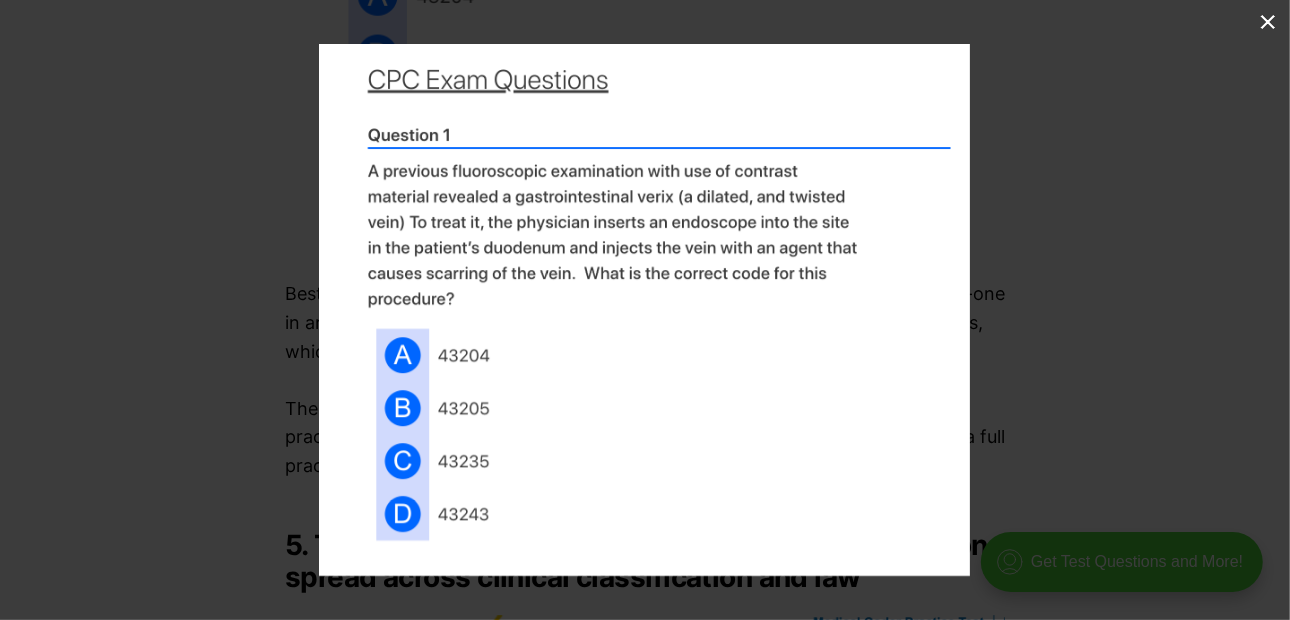 click at bounding box center [1268, 22] 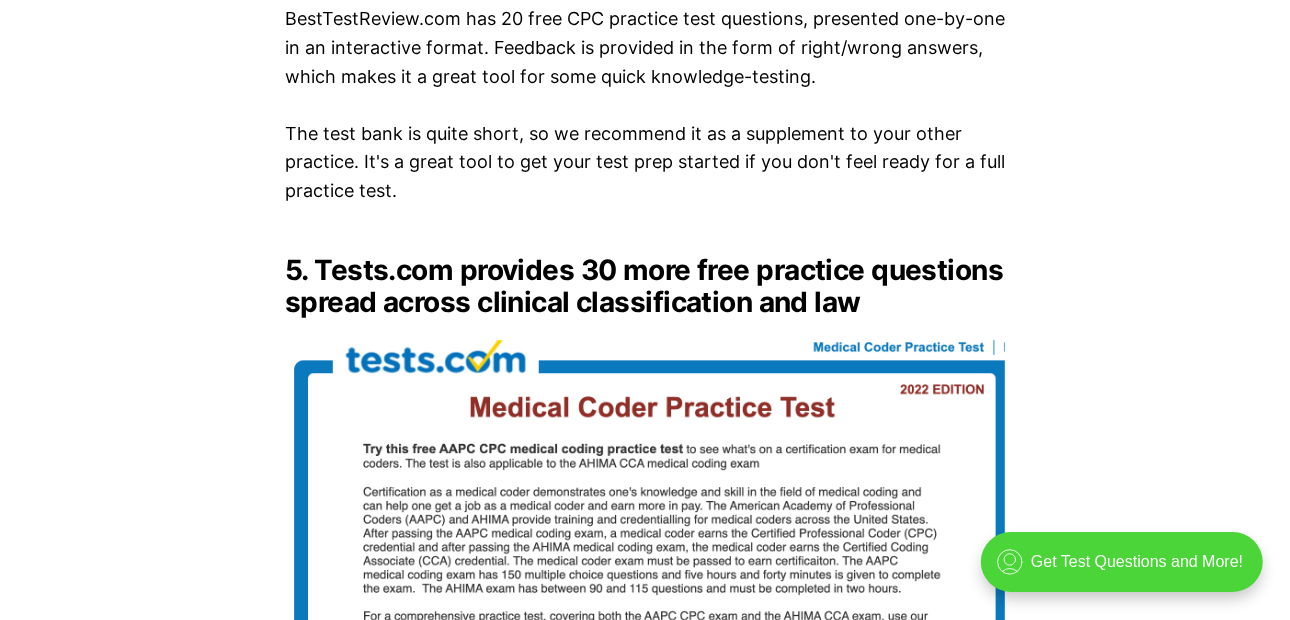 scroll, scrollTop: 6200, scrollLeft: 0, axis: vertical 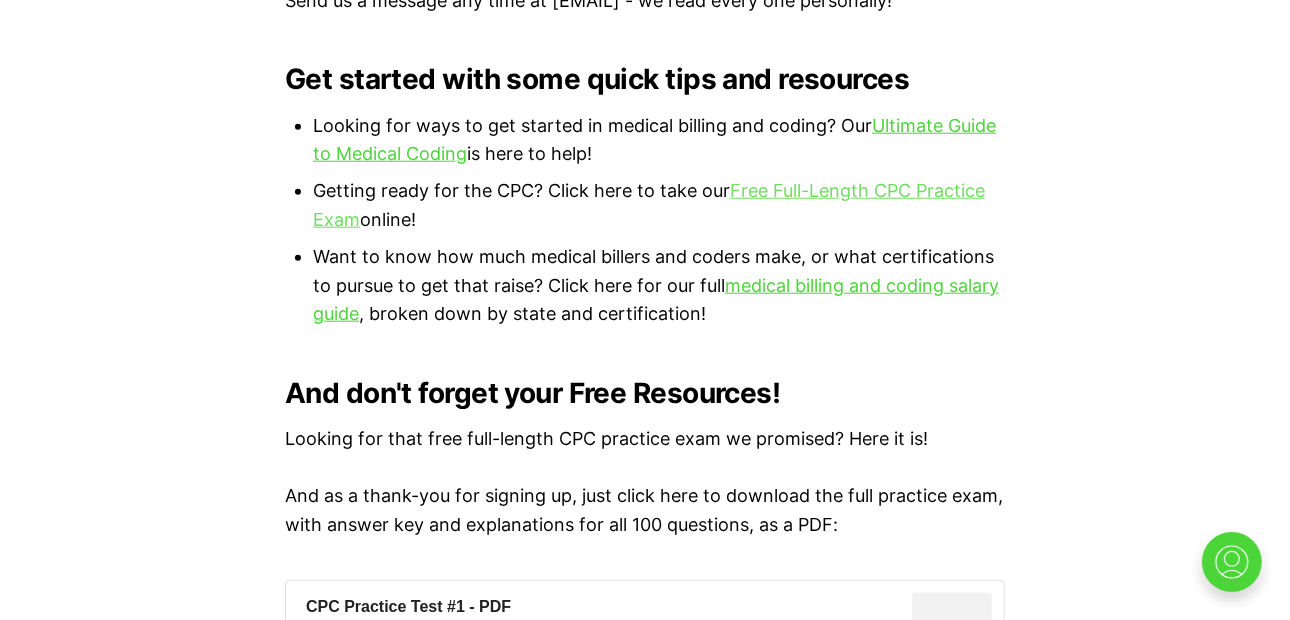 click on "Free Full-Length CPC Practice Exam" at bounding box center (649, 205) 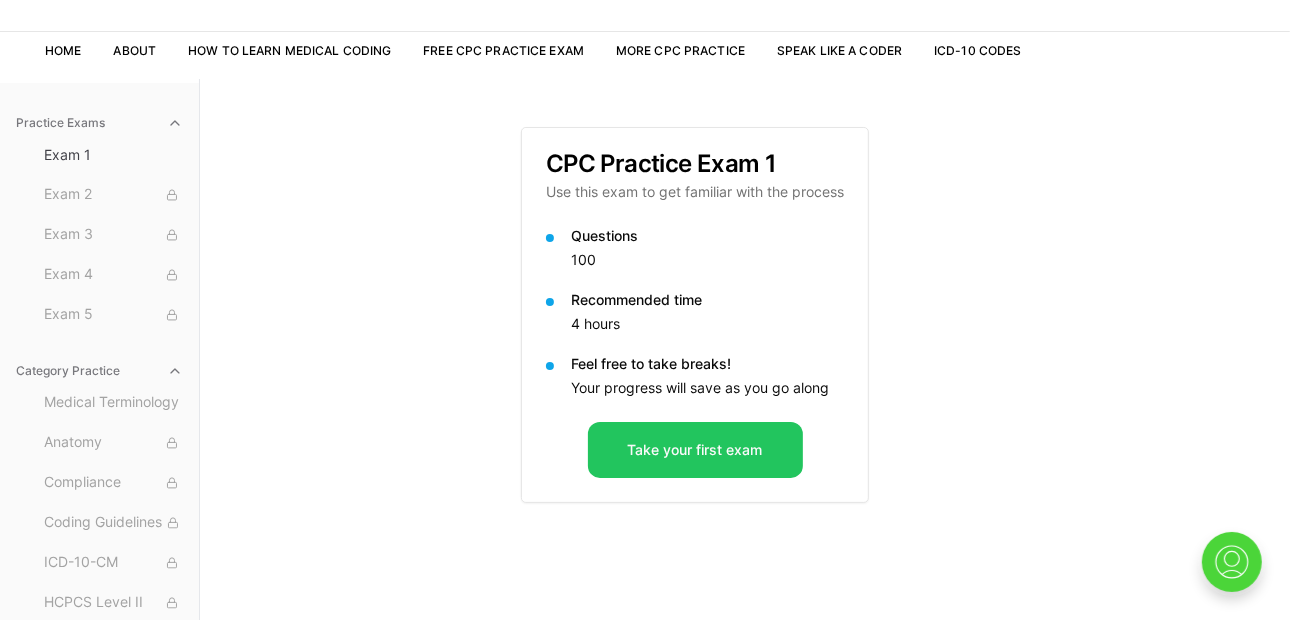 scroll, scrollTop: 183, scrollLeft: 0, axis: vertical 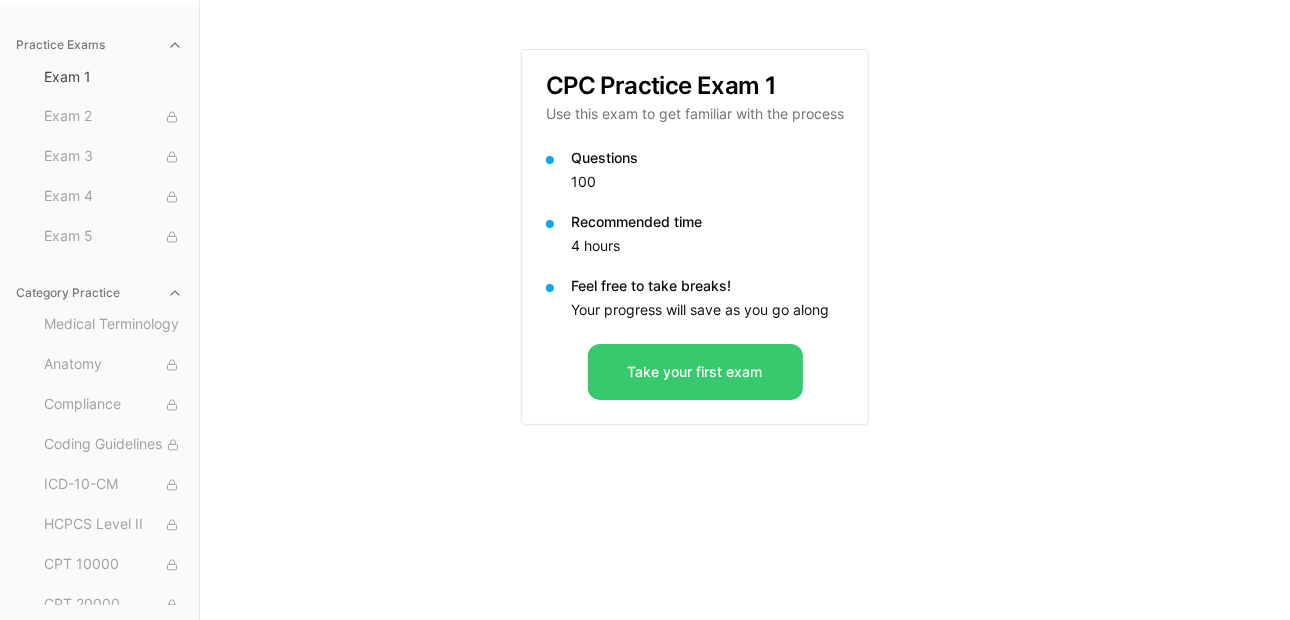 click on "Take your first exam" at bounding box center (695, 372) 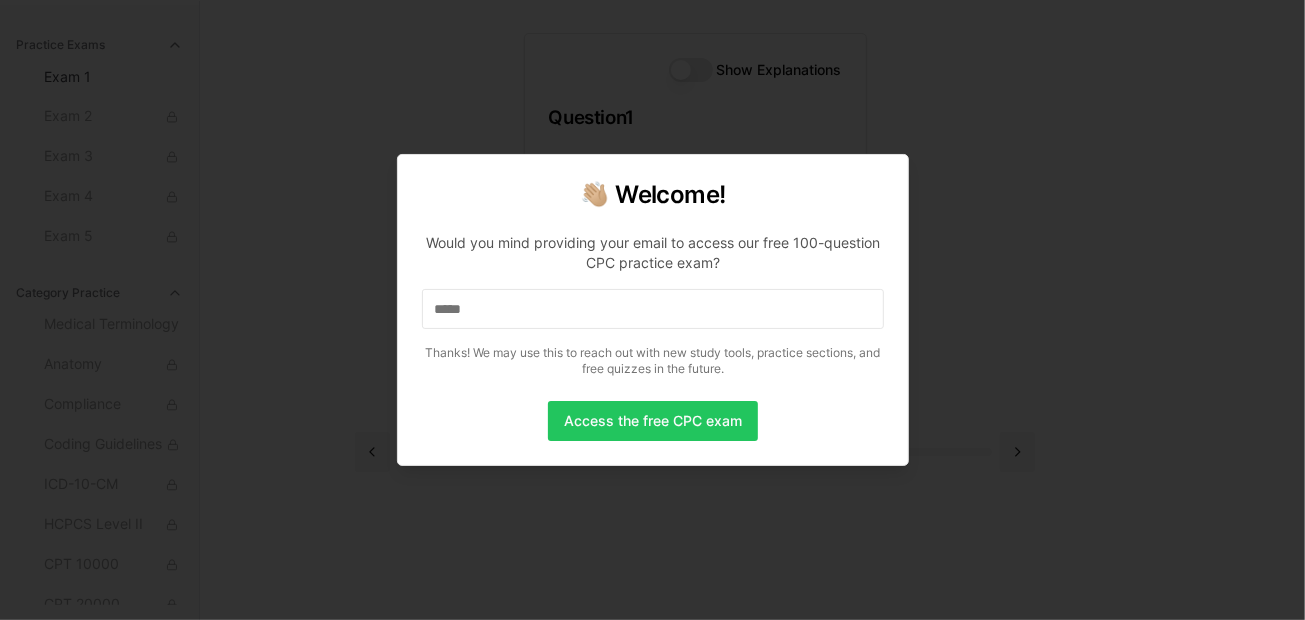 type on "**********" 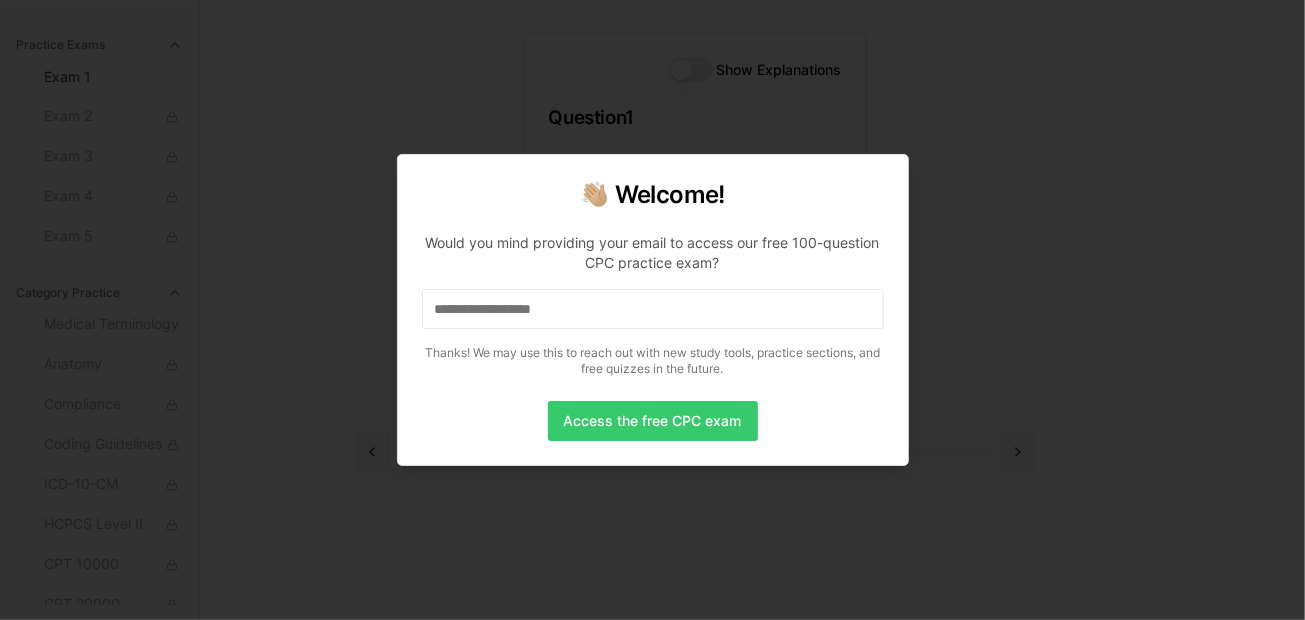click on "Access the free CPC exam" at bounding box center (653, 421) 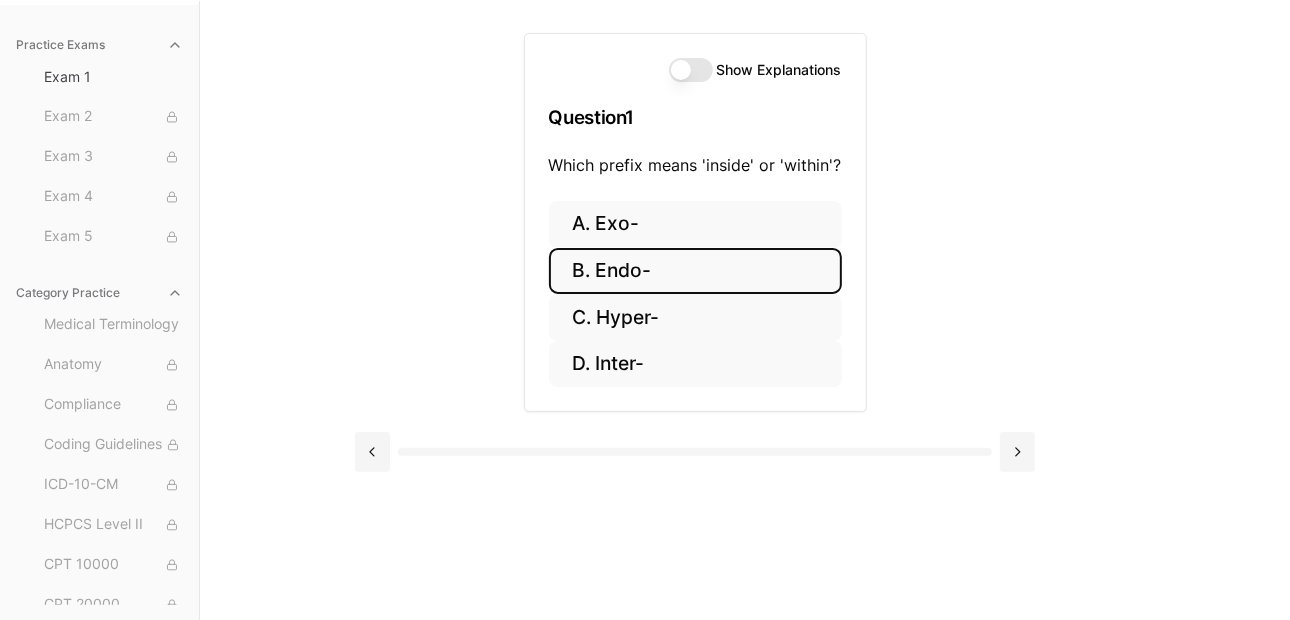 click on "B. Endo-" at bounding box center (695, 271) 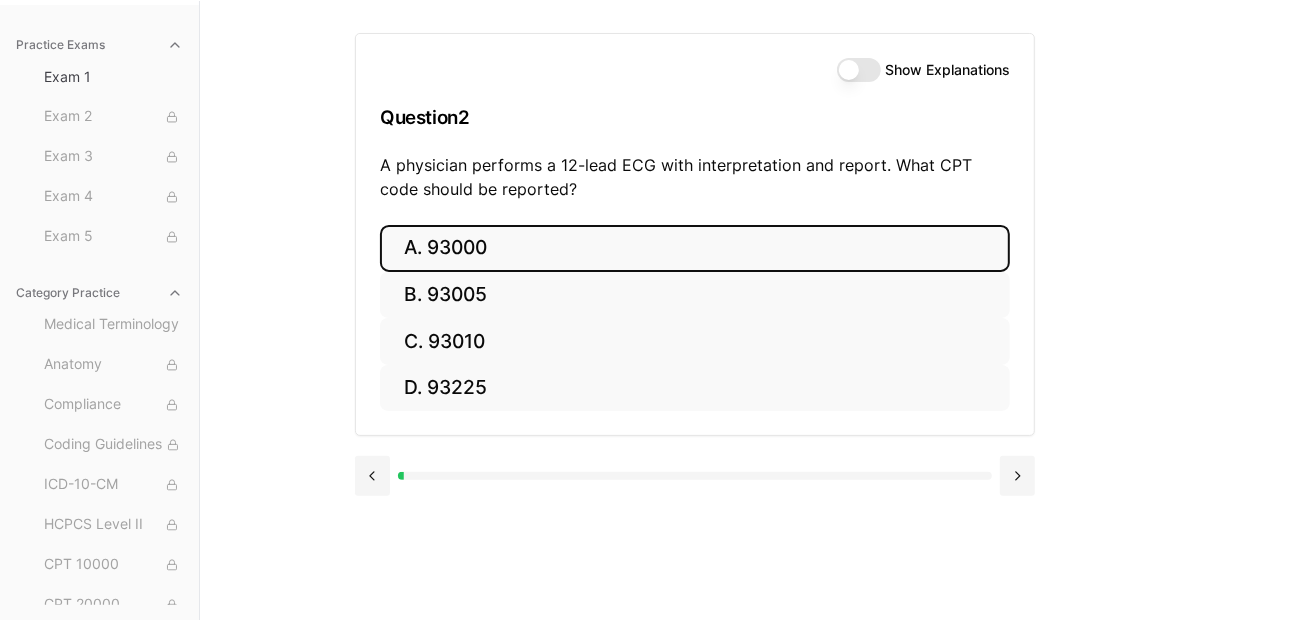 click on "A. 93000" at bounding box center [695, 248] 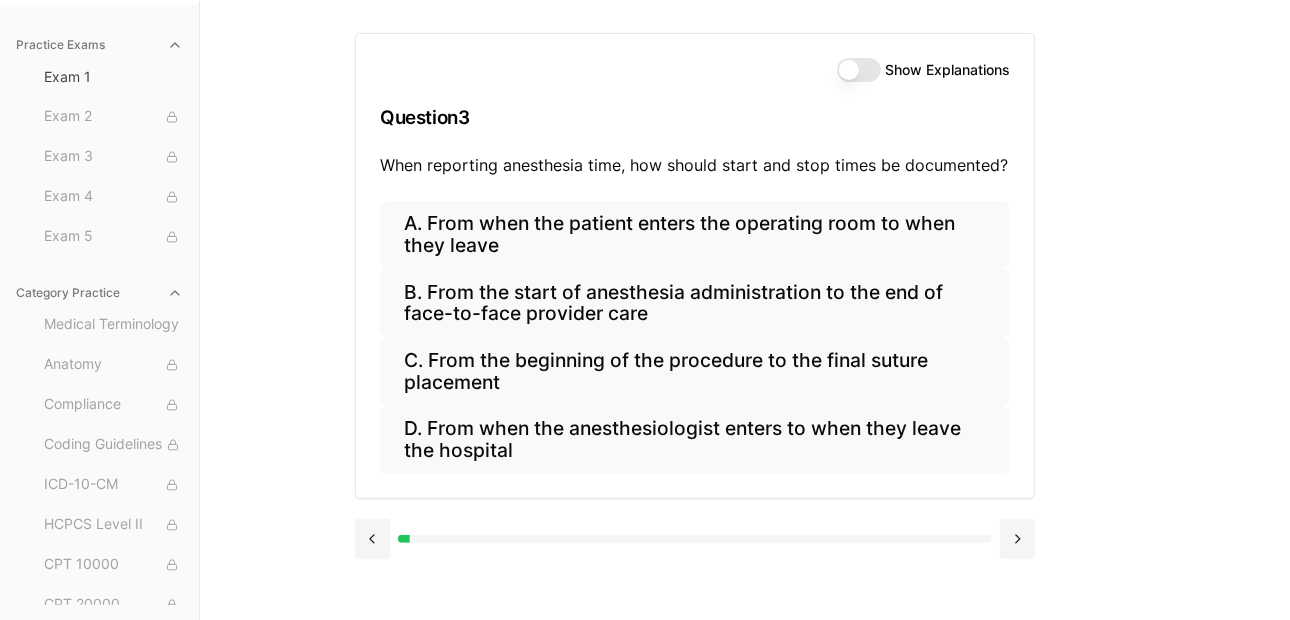 click on "Show Explanations" at bounding box center (859, 70) 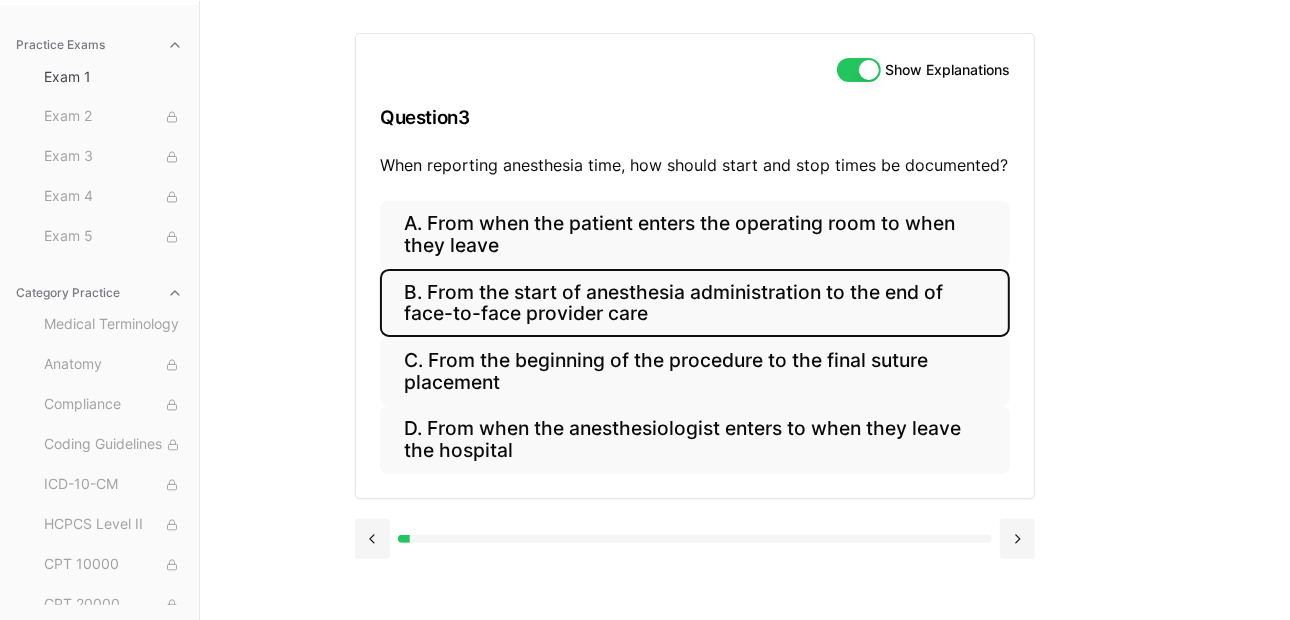 click on "B. From the start of anesthesia administration to the end of face-to-face provider care" at bounding box center [695, 303] 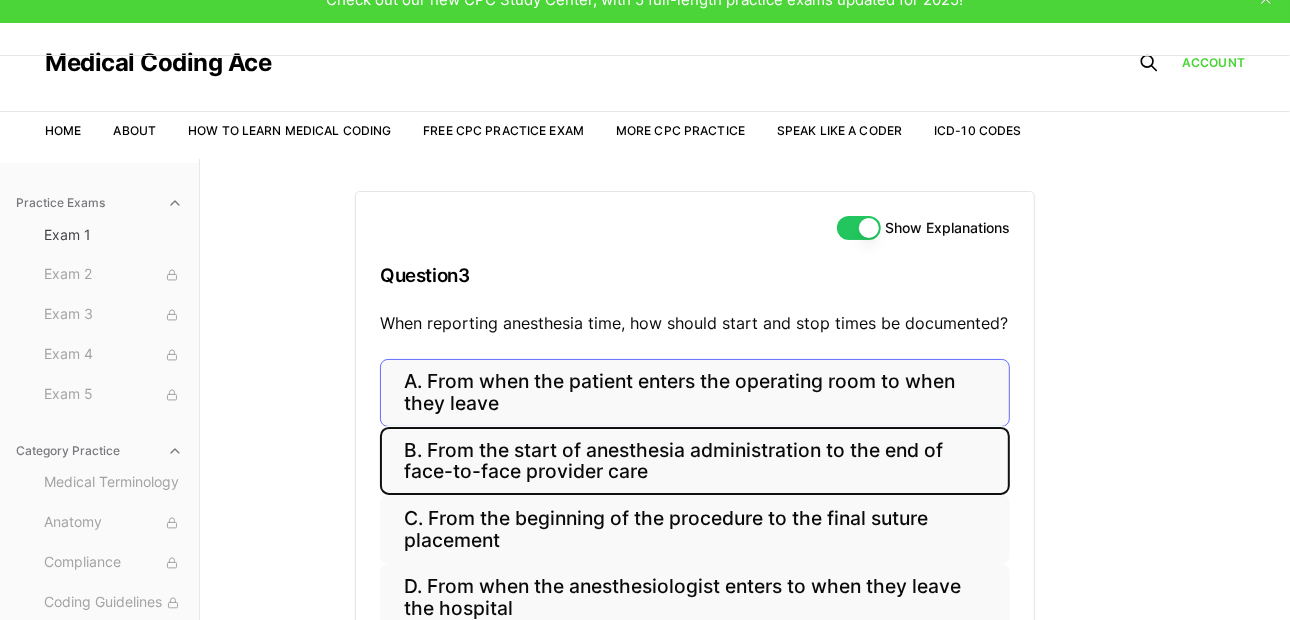 scroll, scrollTop: 341, scrollLeft: 0, axis: vertical 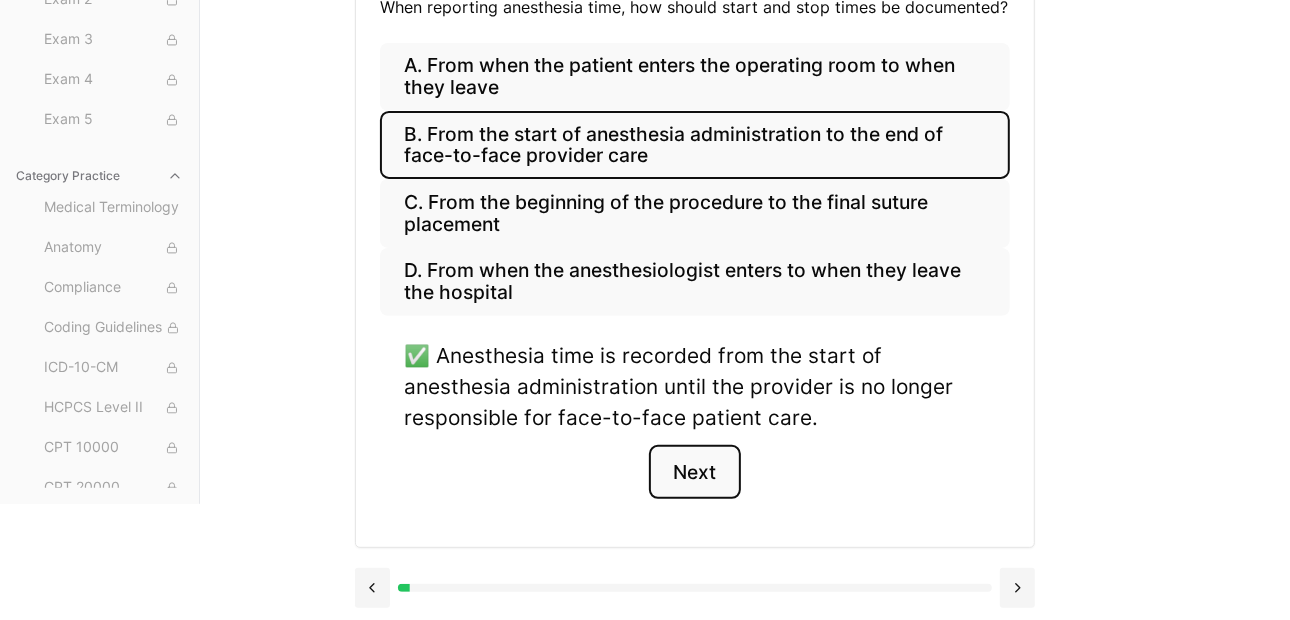 click on "Next" at bounding box center (694, 472) 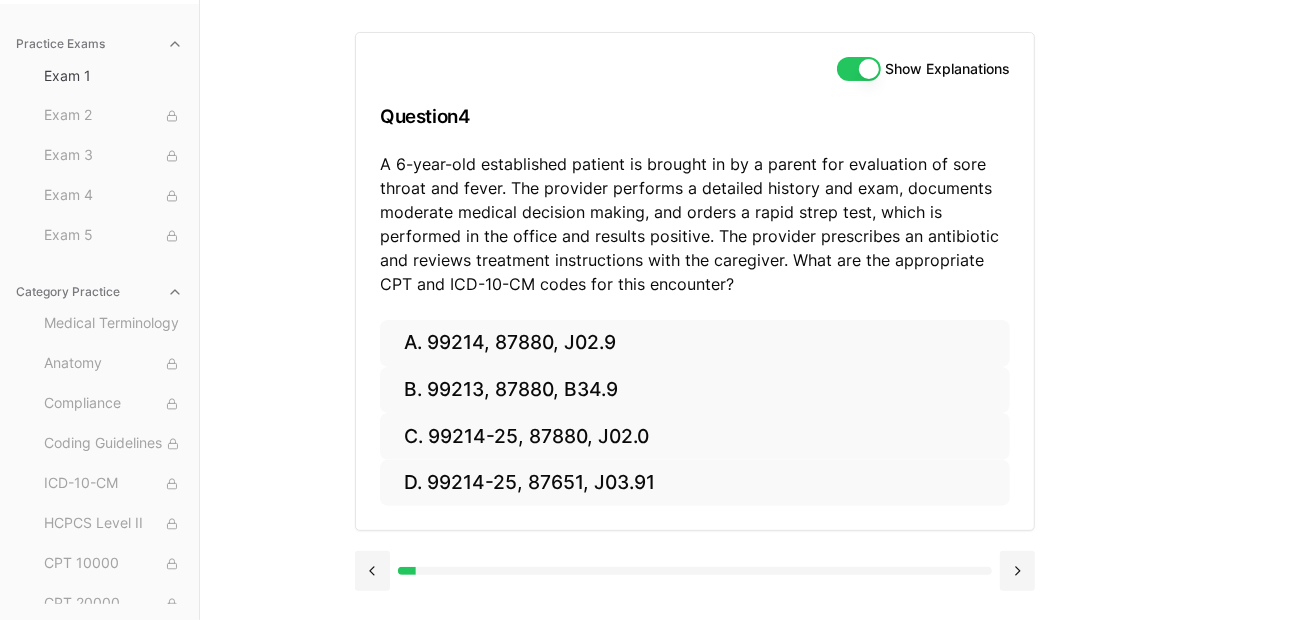 scroll, scrollTop: 183, scrollLeft: 0, axis: vertical 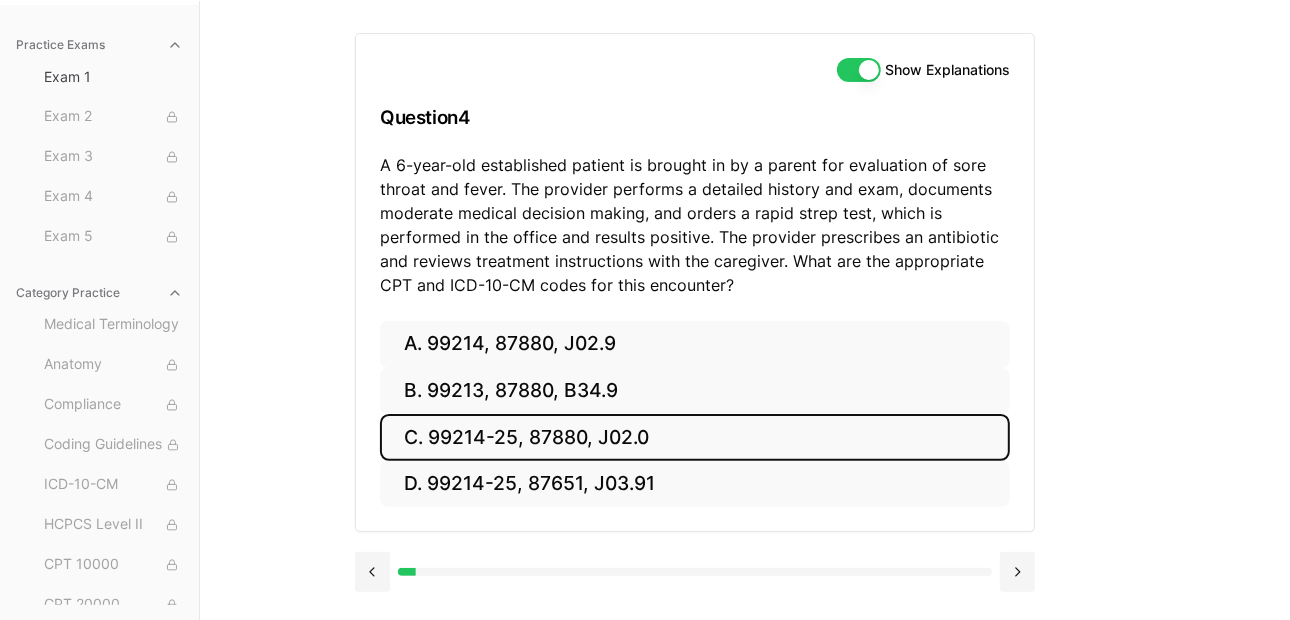 click on "C. 99214-25, 87880, J02.0" at bounding box center (695, 437) 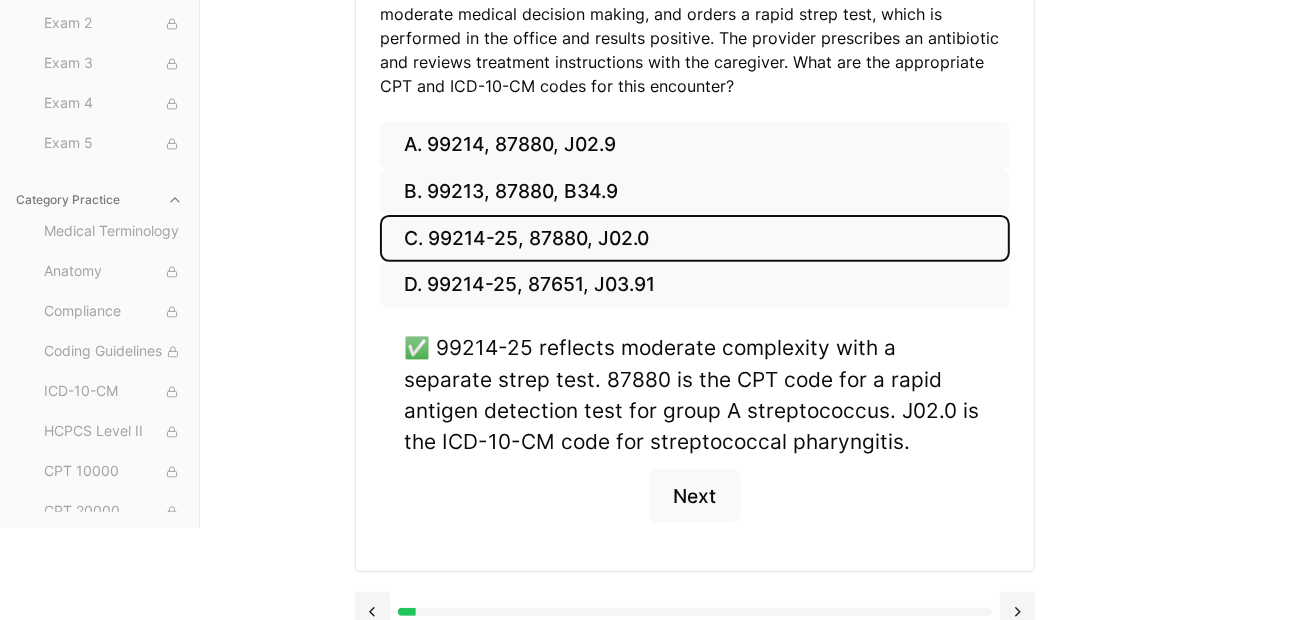 scroll, scrollTop: 406, scrollLeft: 0, axis: vertical 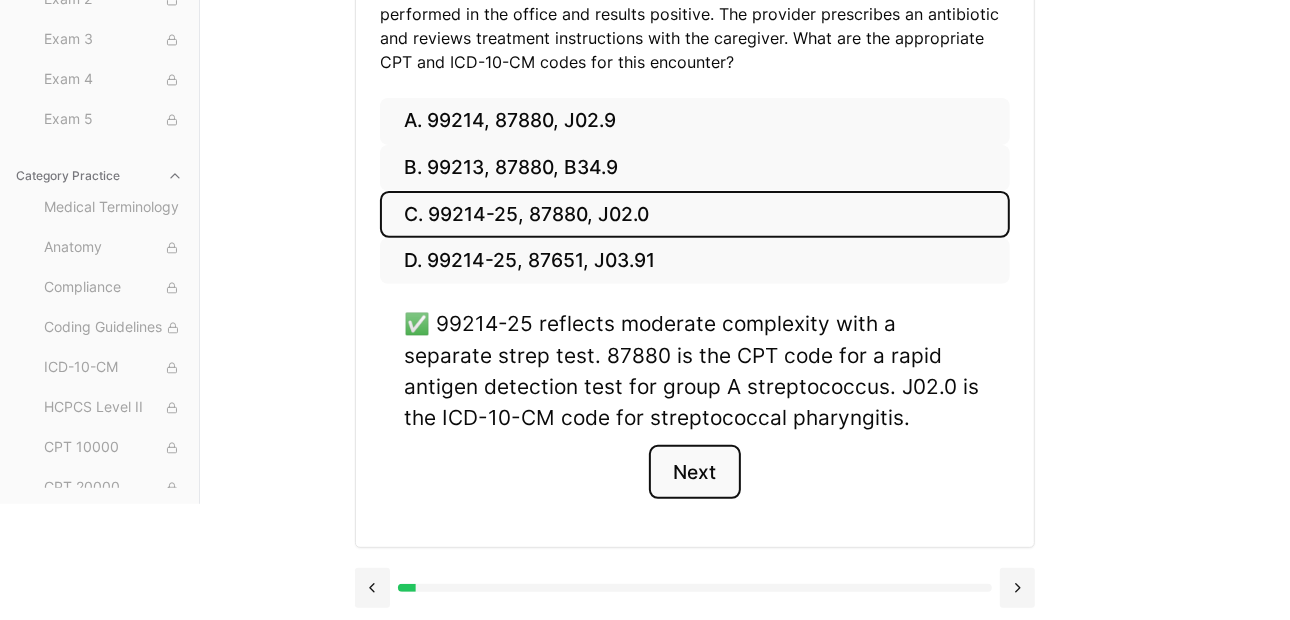 click on "Next" at bounding box center [694, 472] 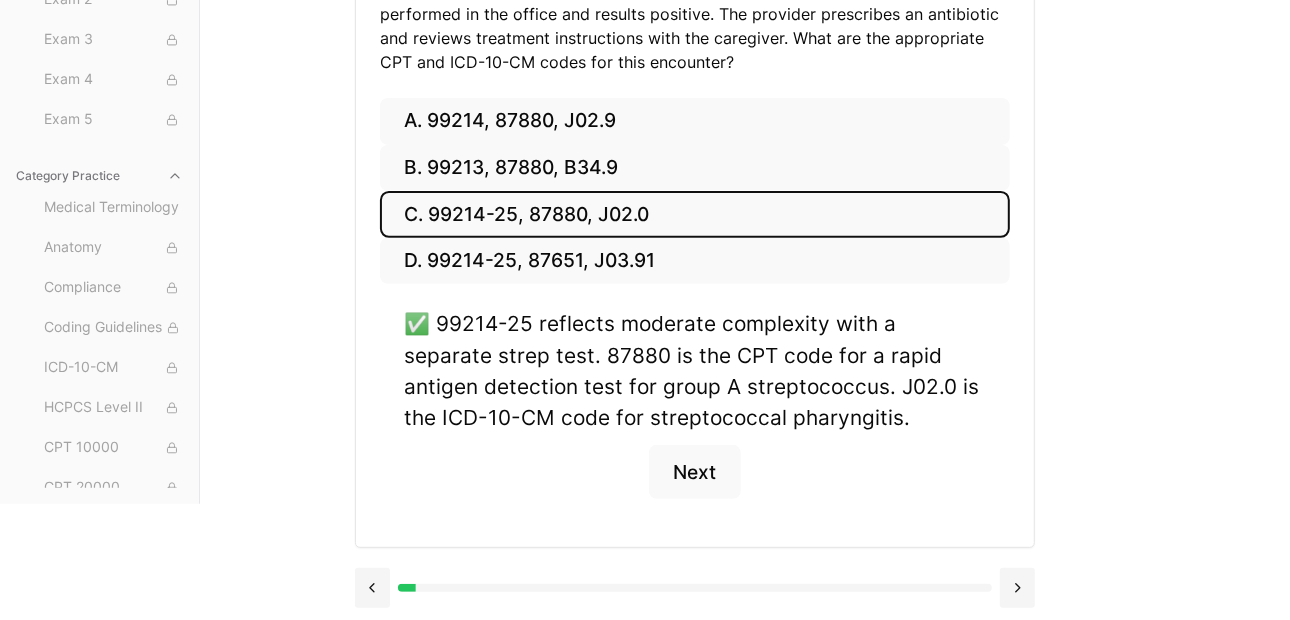 scroll, scrollTop: 183, scrollLeft: 0, axis: vertical 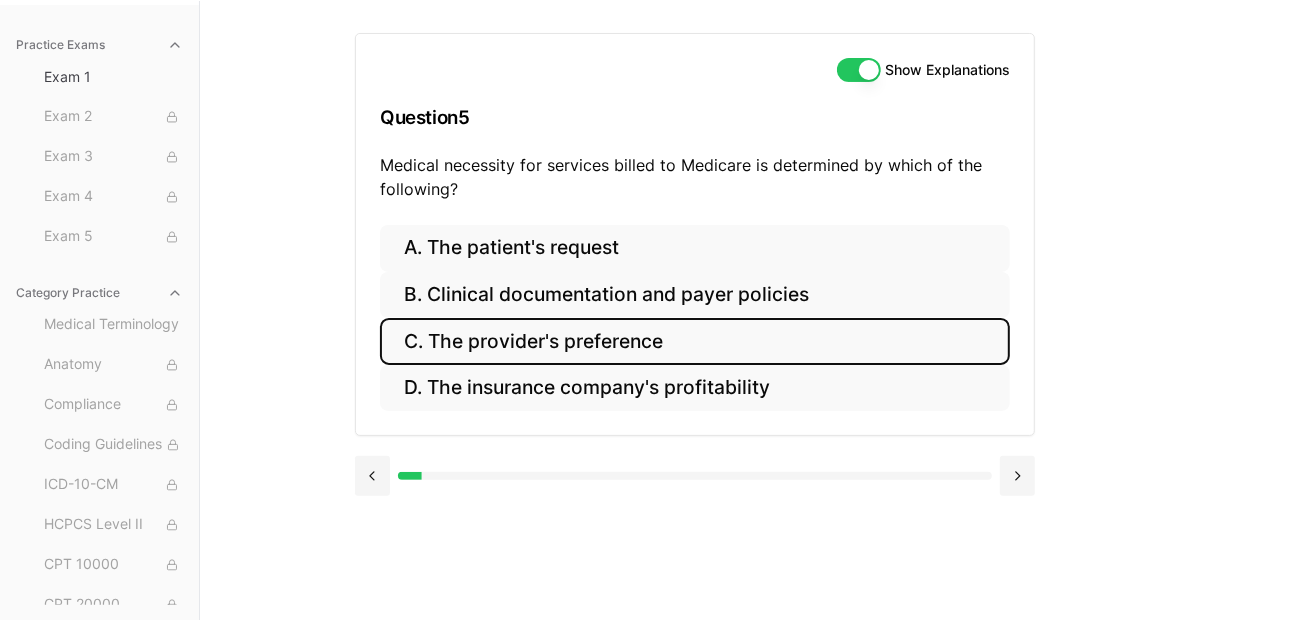 click on "C. The provider's preference" at bounding box center [695, 341] 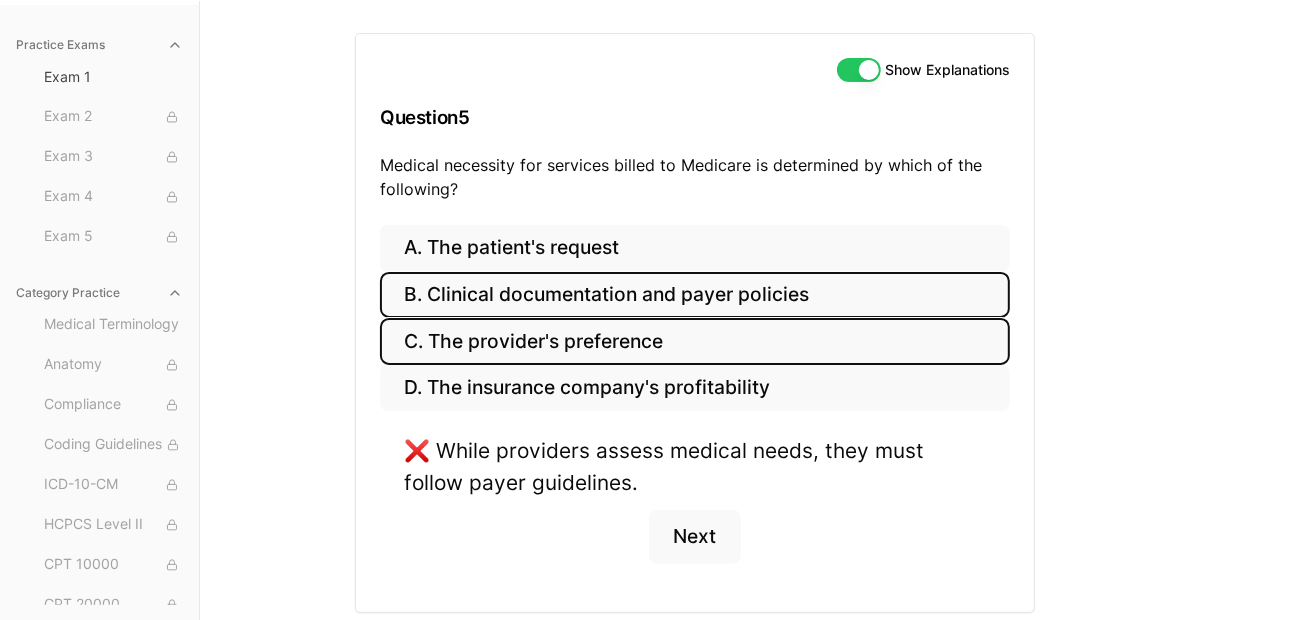 click on "B. Clinical documentation and payer policies" at bounding box center [695, 295] 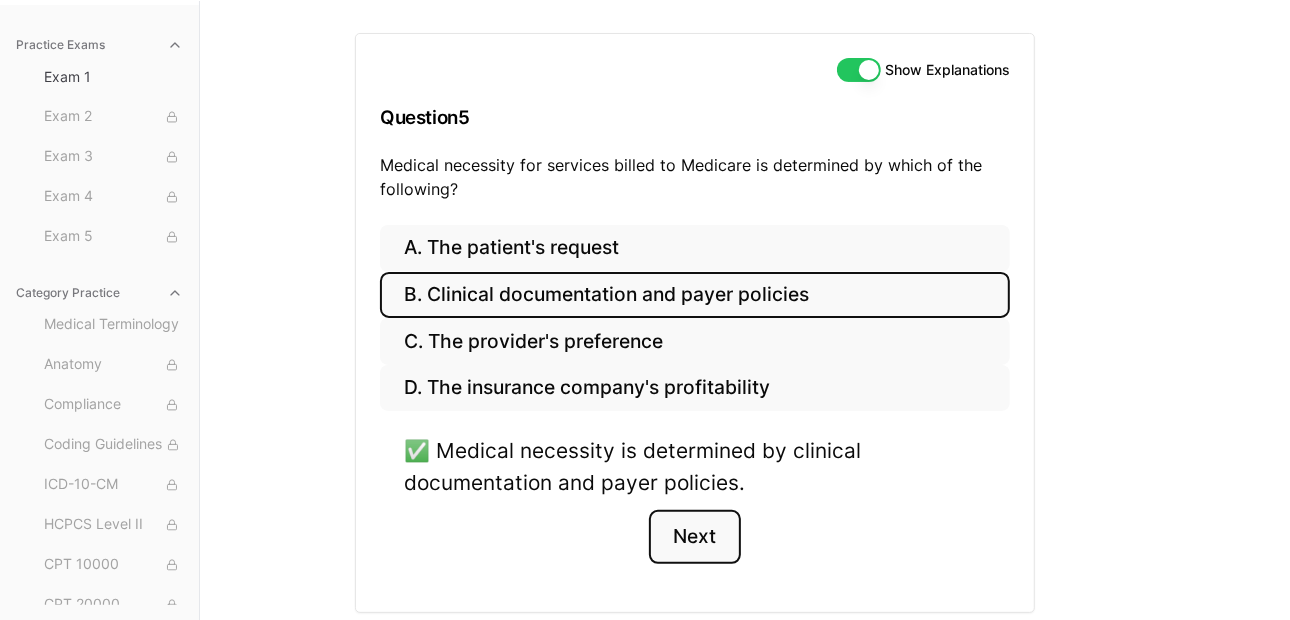 click on "Next" at bounding box center (694, 537) 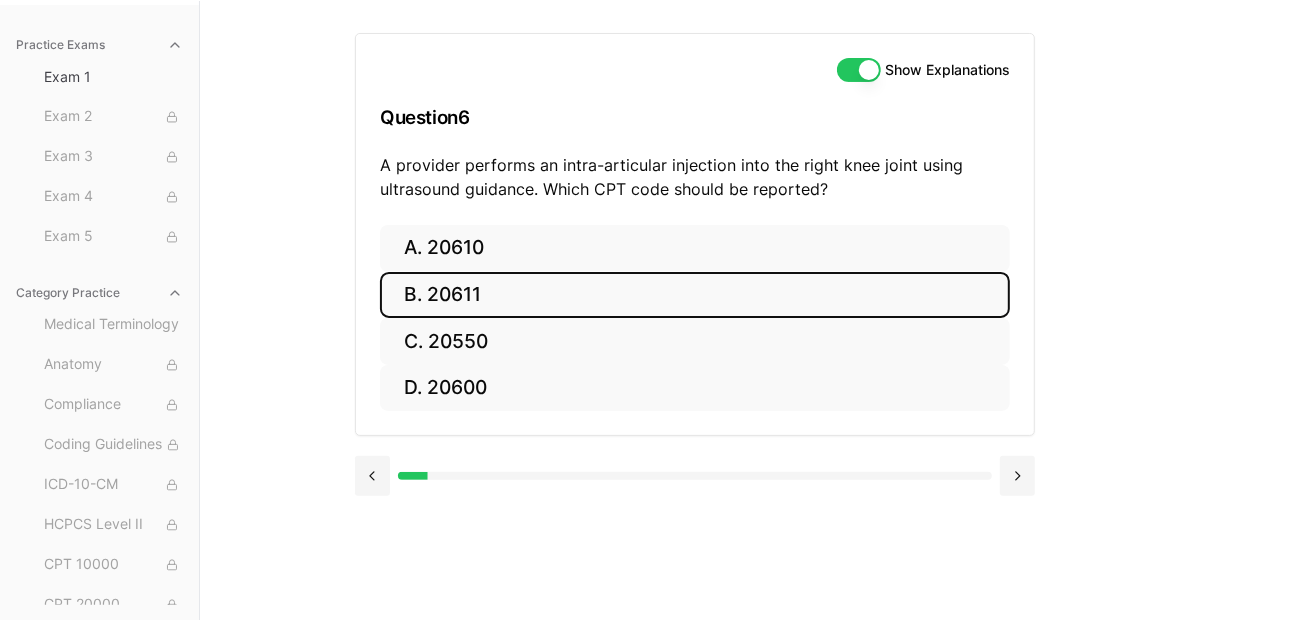click on "B. 20611" at bounding box center [695, 295] 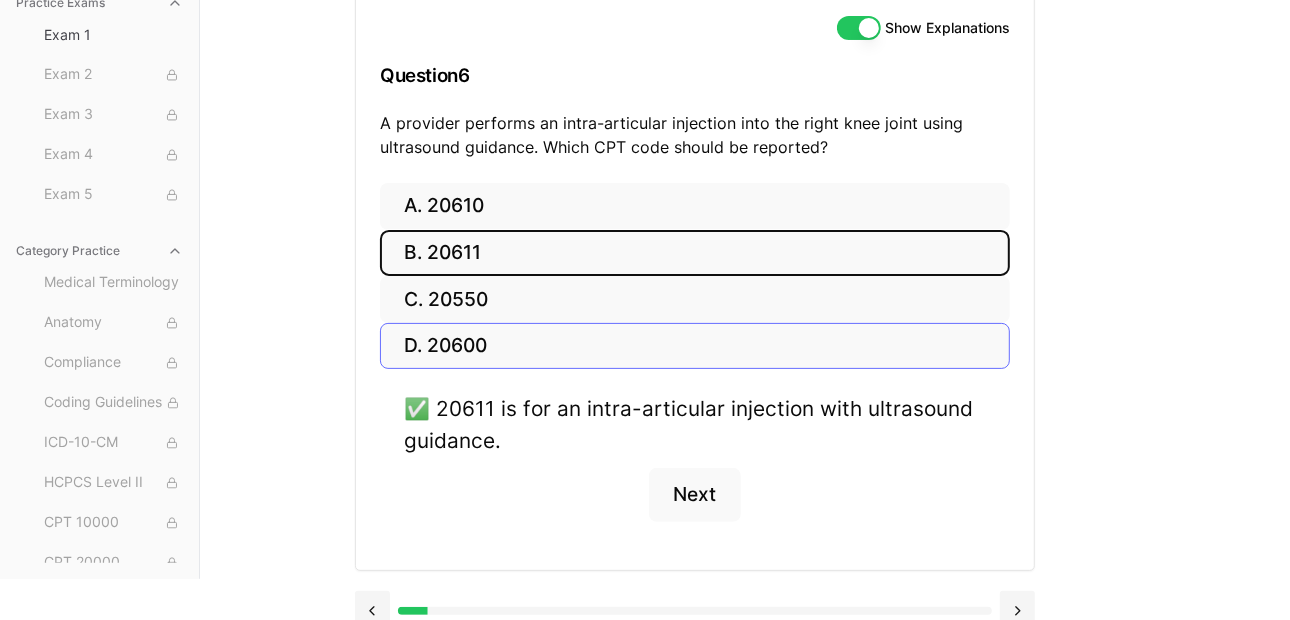 scroll, scrollTop: 247, scrollLeft: 0, axis: vertical 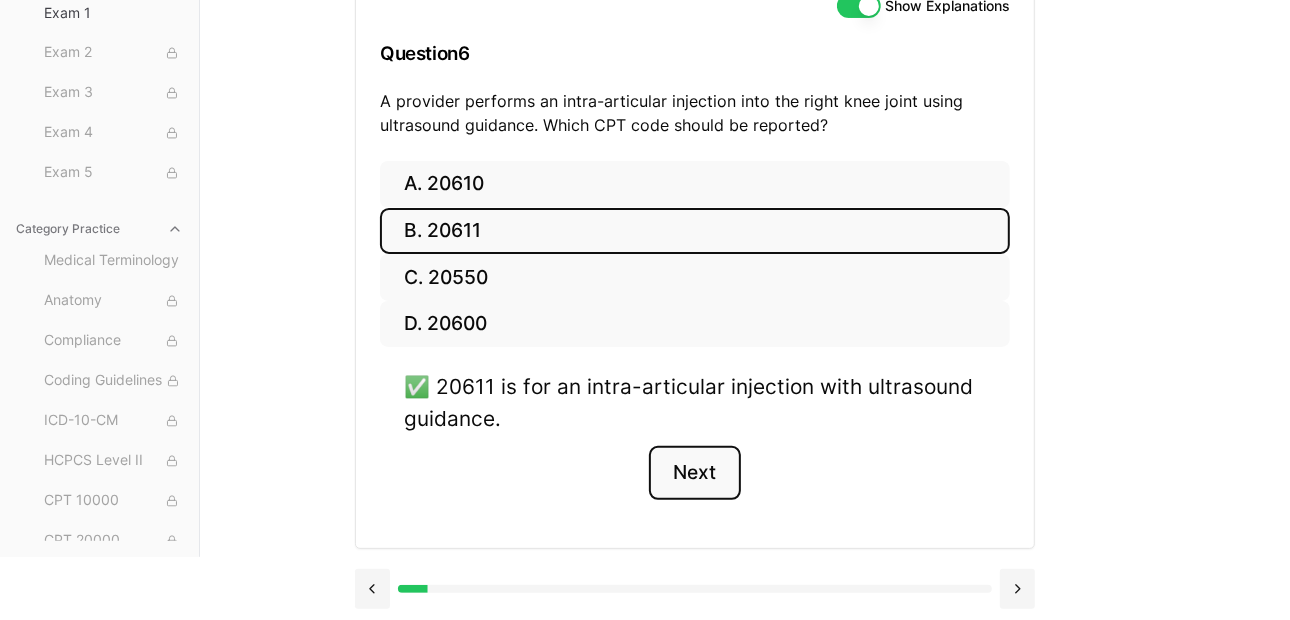 click on "Next" at bounding box center (694, 473) 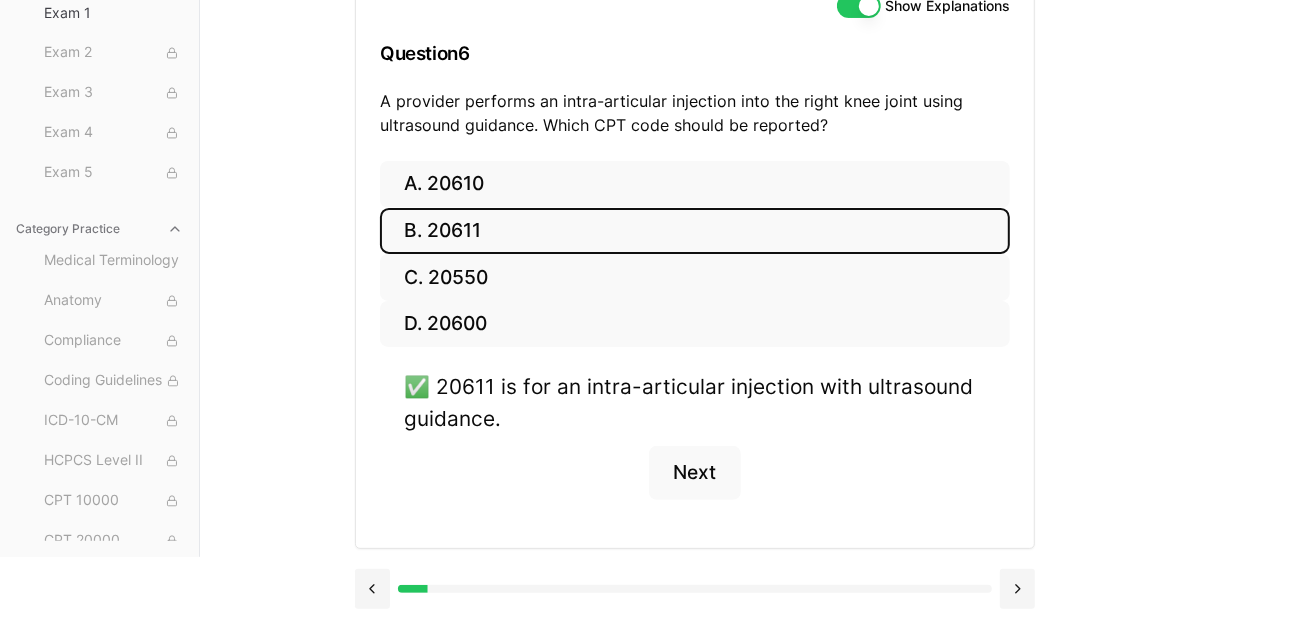 scroll, scrollTop: 183, scrollLeft: 0, axis: vertical 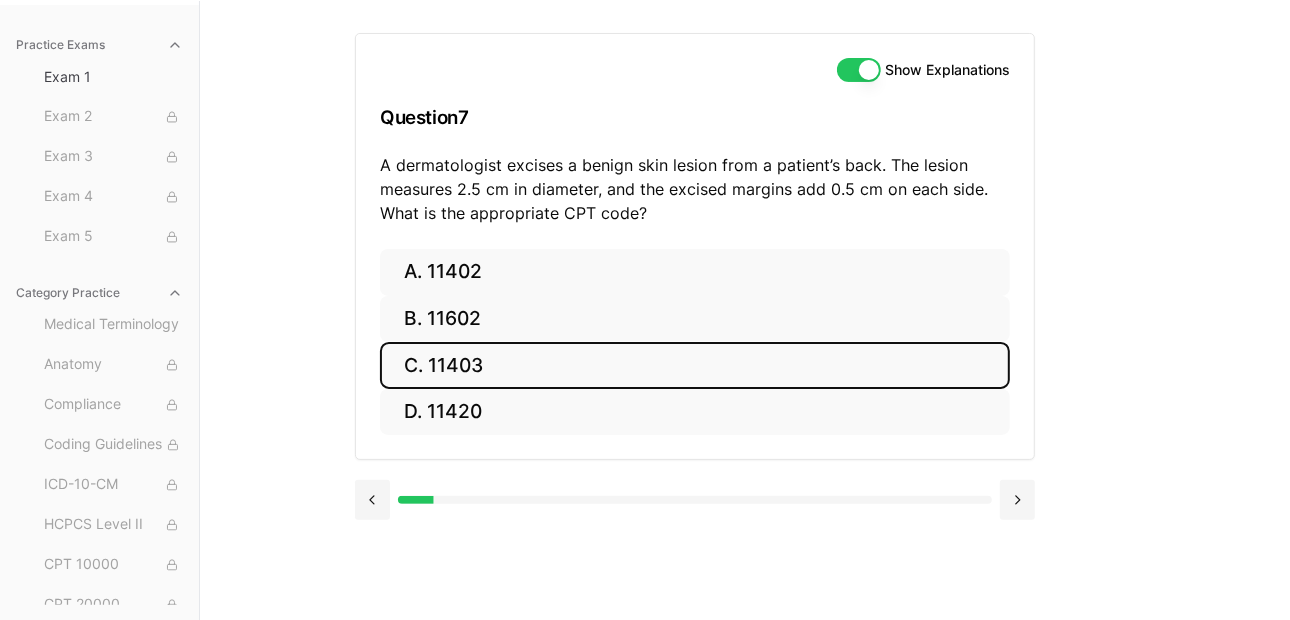 click on "C. 11403" at bounding box center [695, 365] 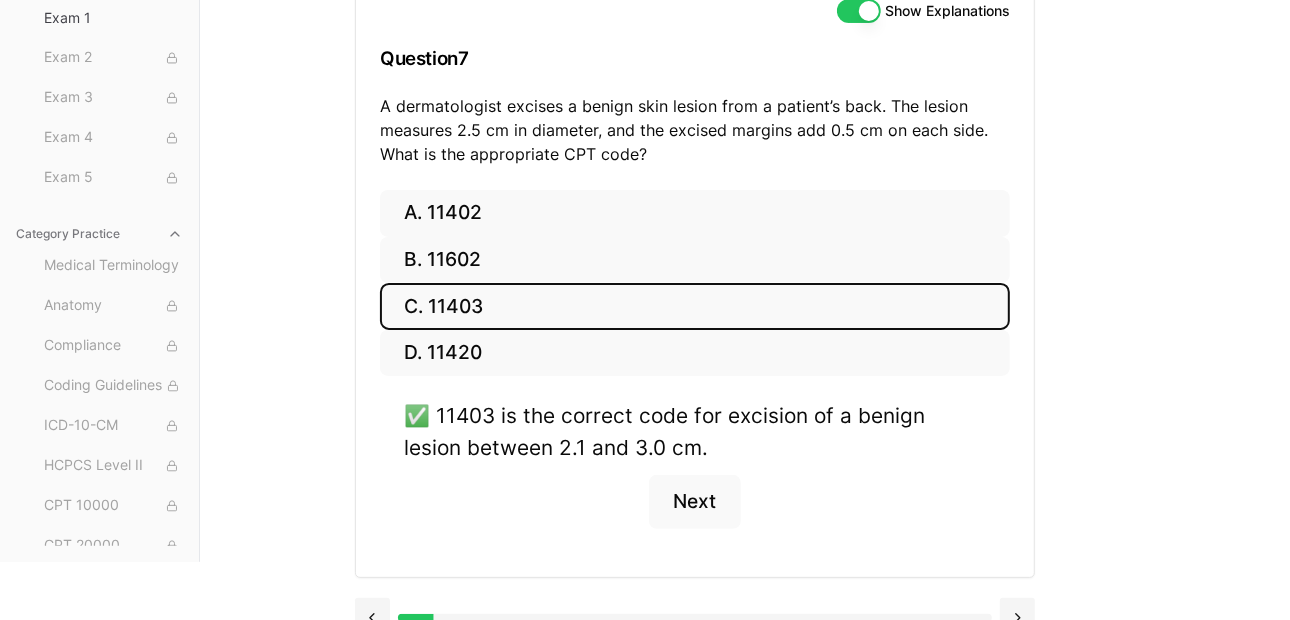 scroll, scrollTop: 271, scrollLeft: 0, axis: vertical 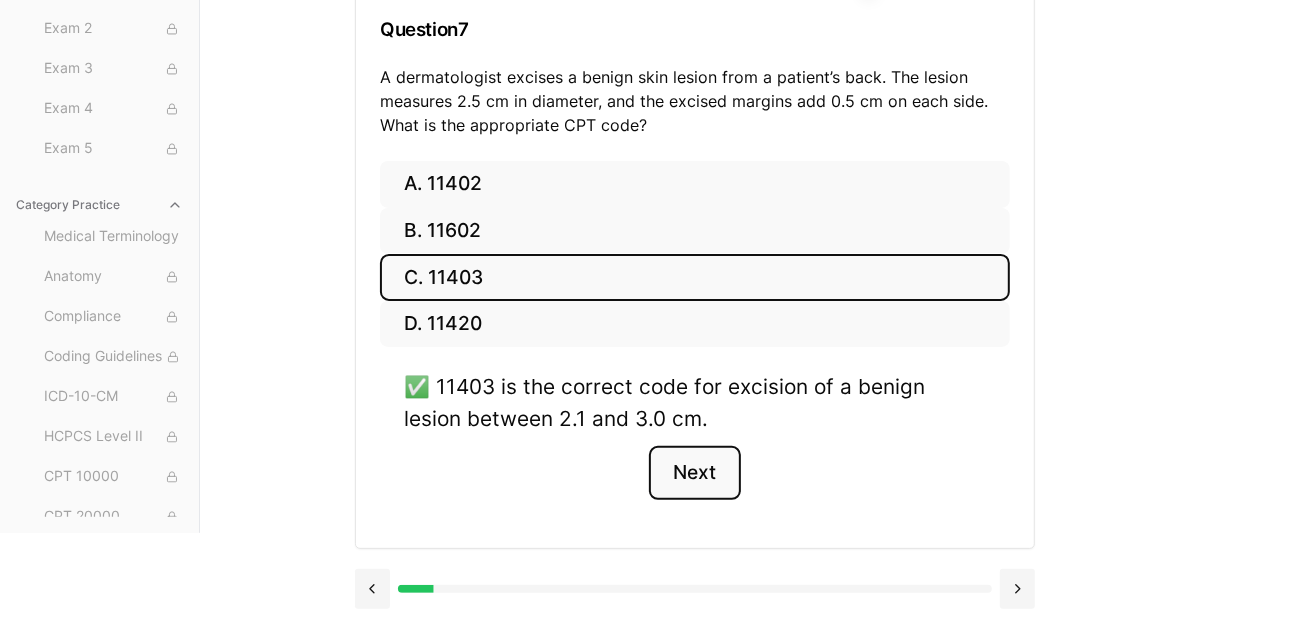 click on "Next" at bounding box center [694, 473] 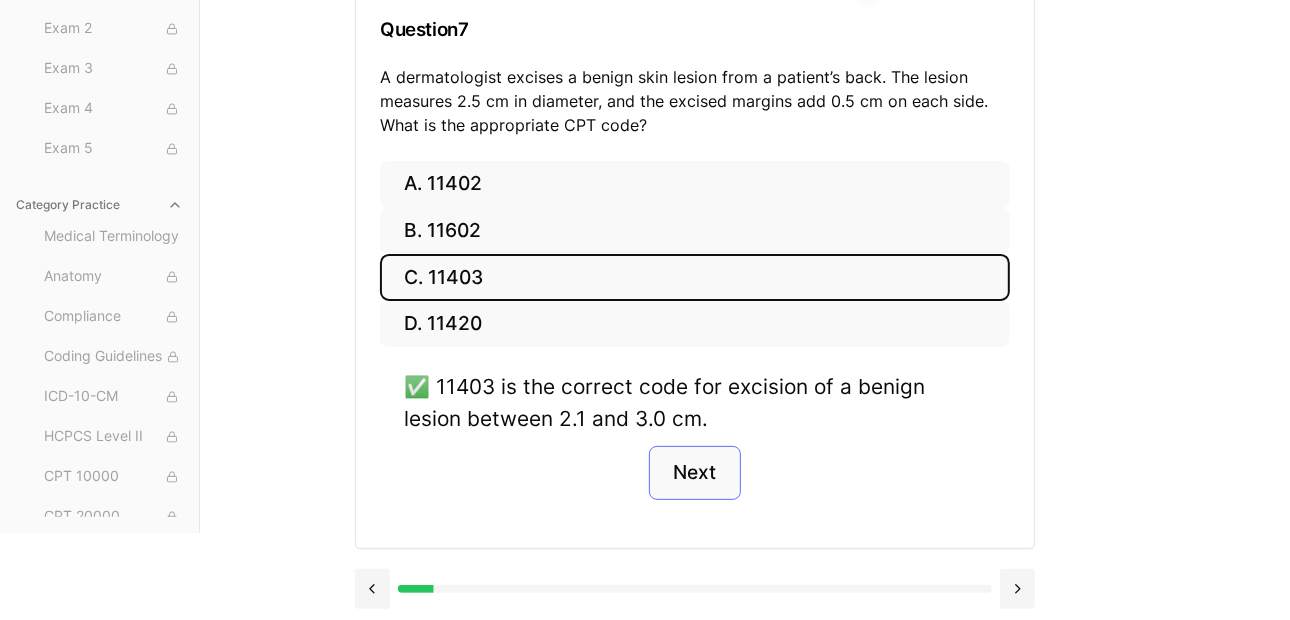 scroll, scrollTop: 183, scrollLeft: 0, axis: vertical 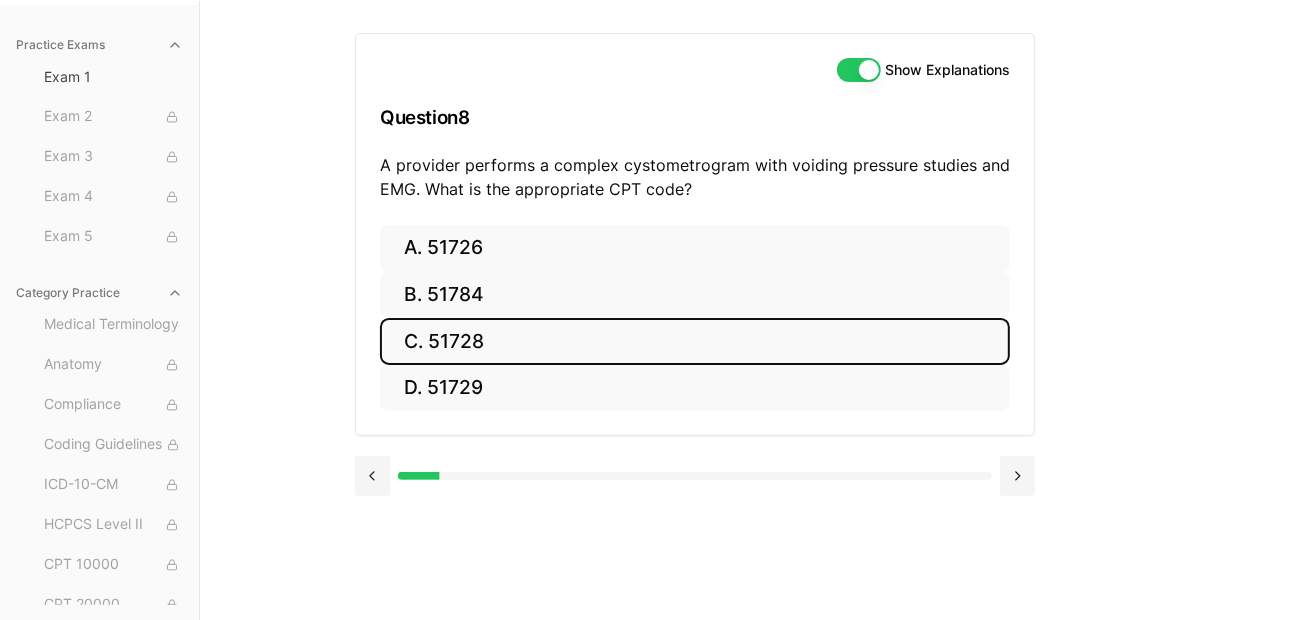 click on "C. 51728" at bounding box center [695, 341] 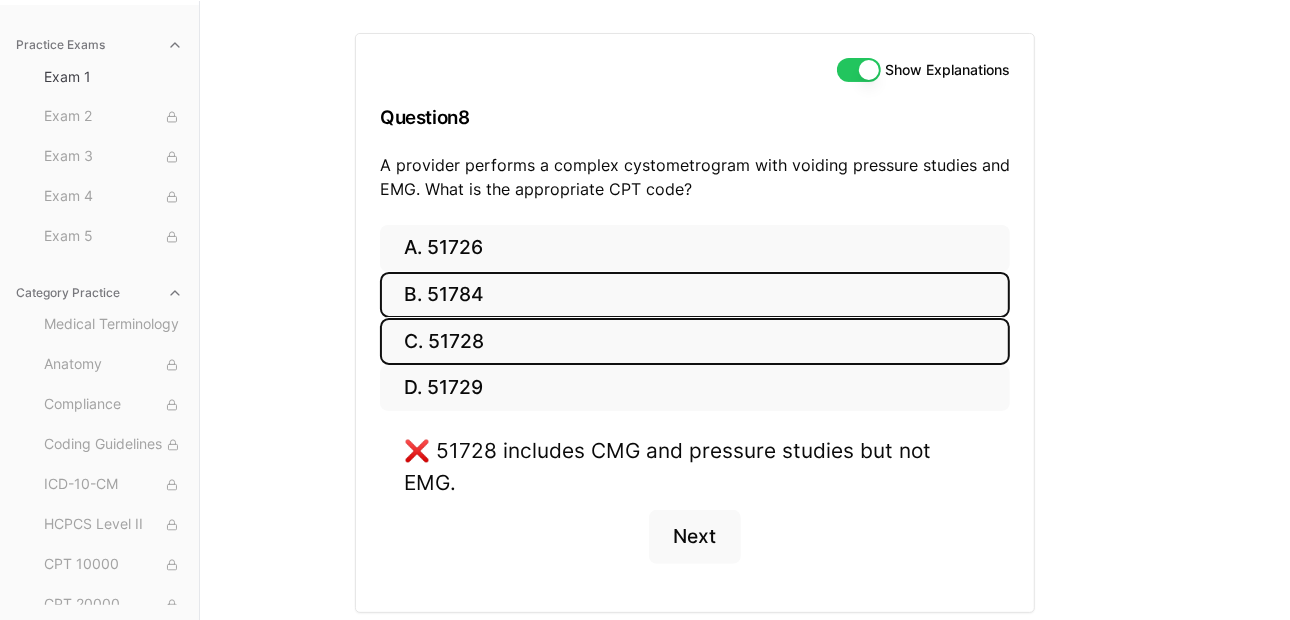 click on "B. 51784" at bounding box center [695, 295] 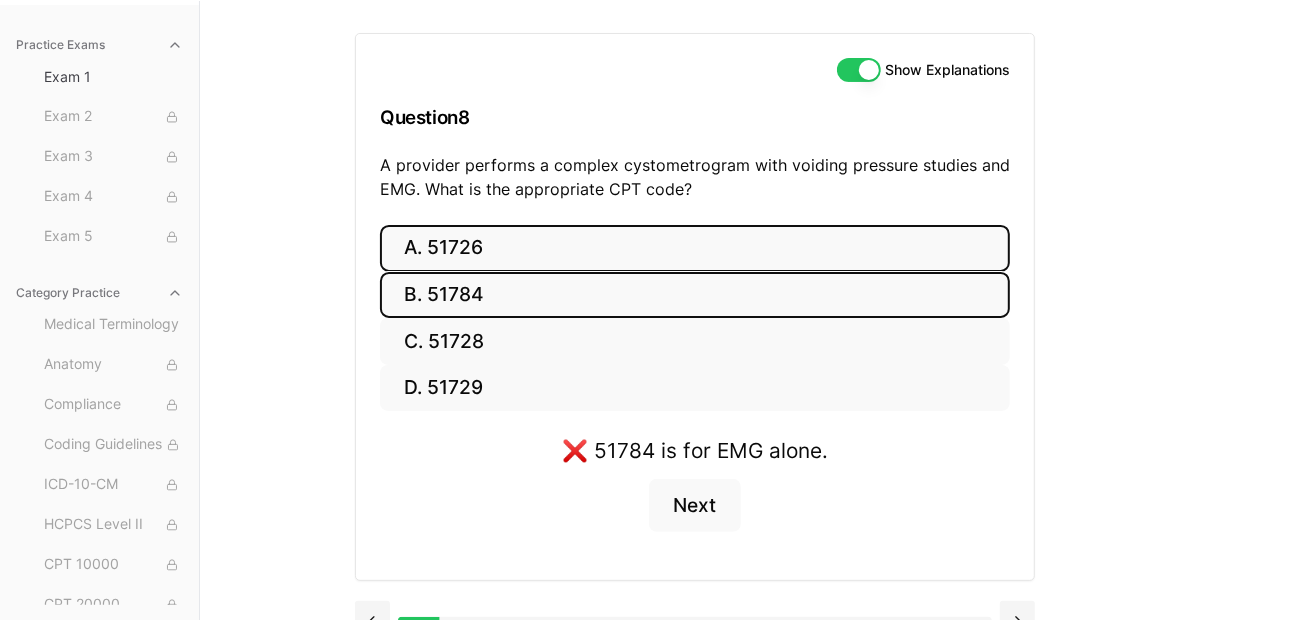 click on "A. 51726" at bounding box center (695, 248) 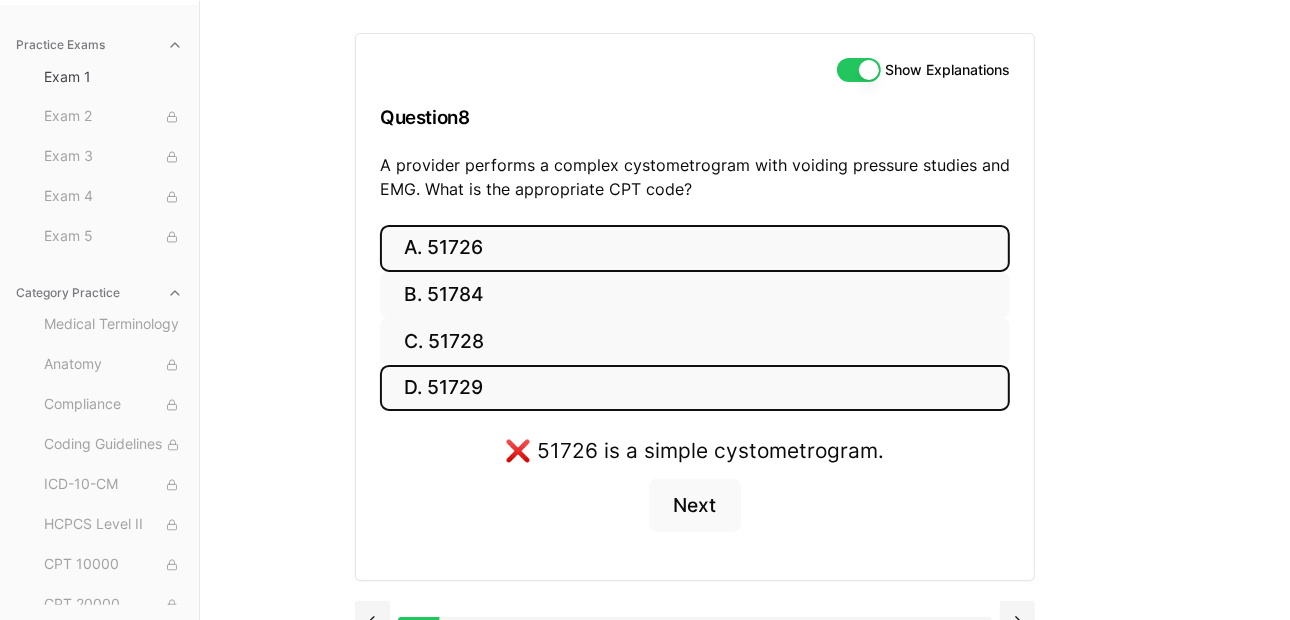 click on "D. 51729" at bounding box center (695, 388) 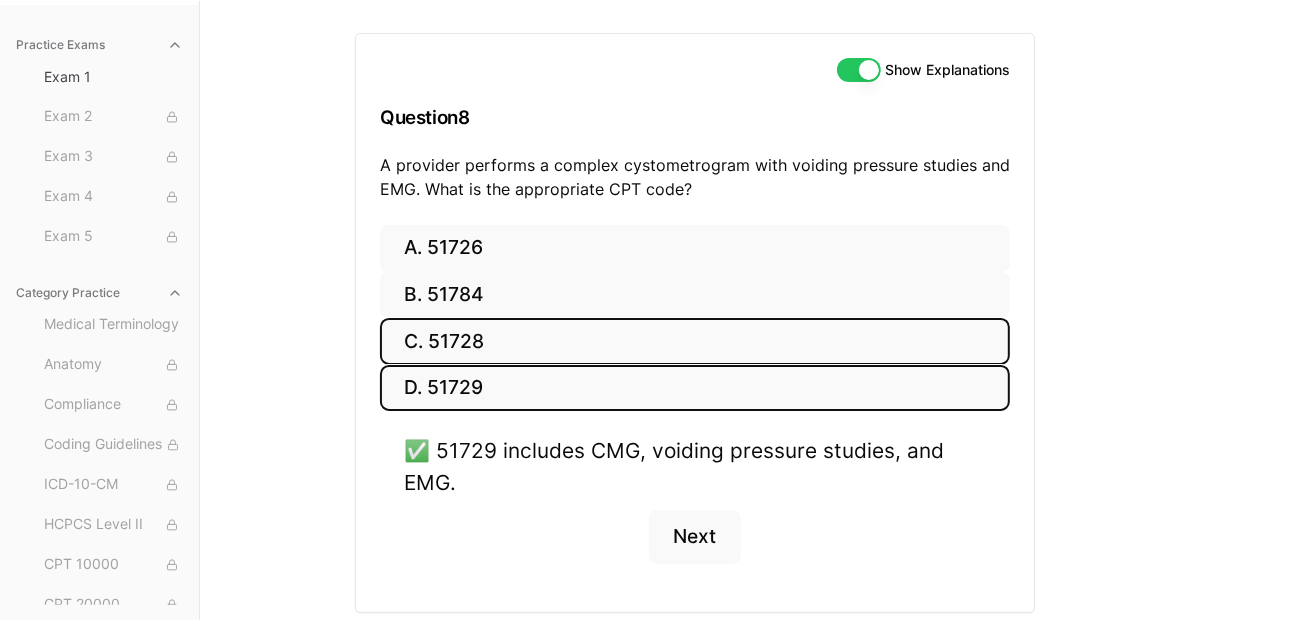 click on "C. 51728" at bounding box center [695, 341] 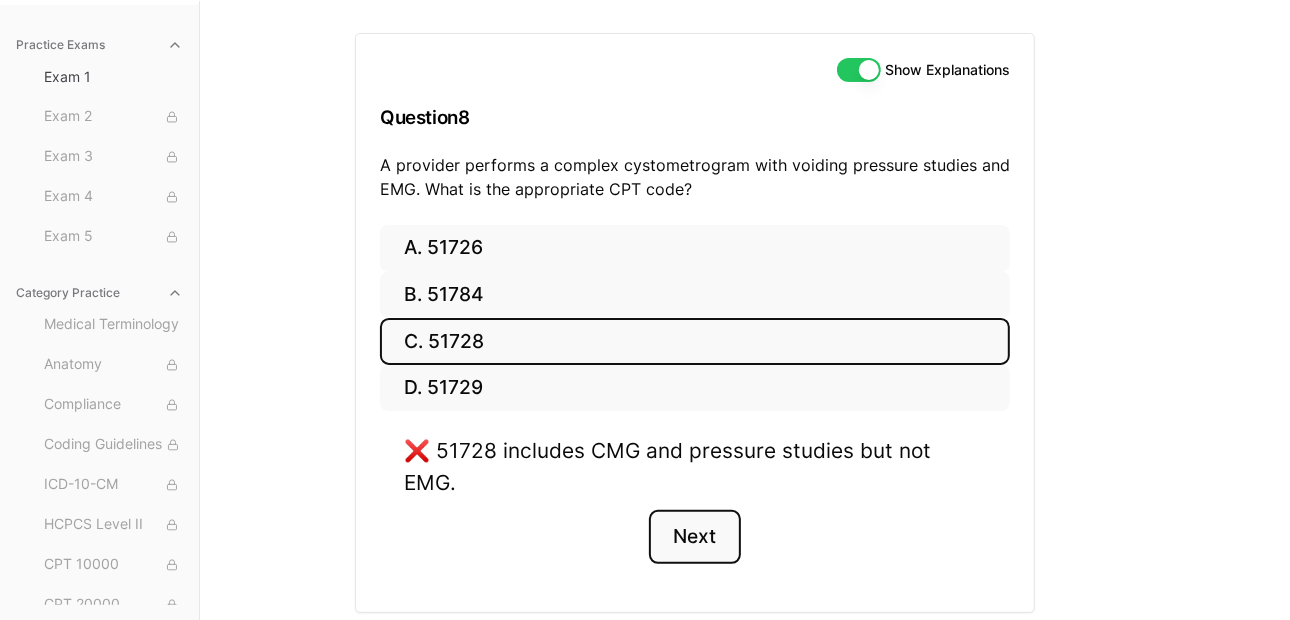 click on "Next" at bounding box center (694, 537) 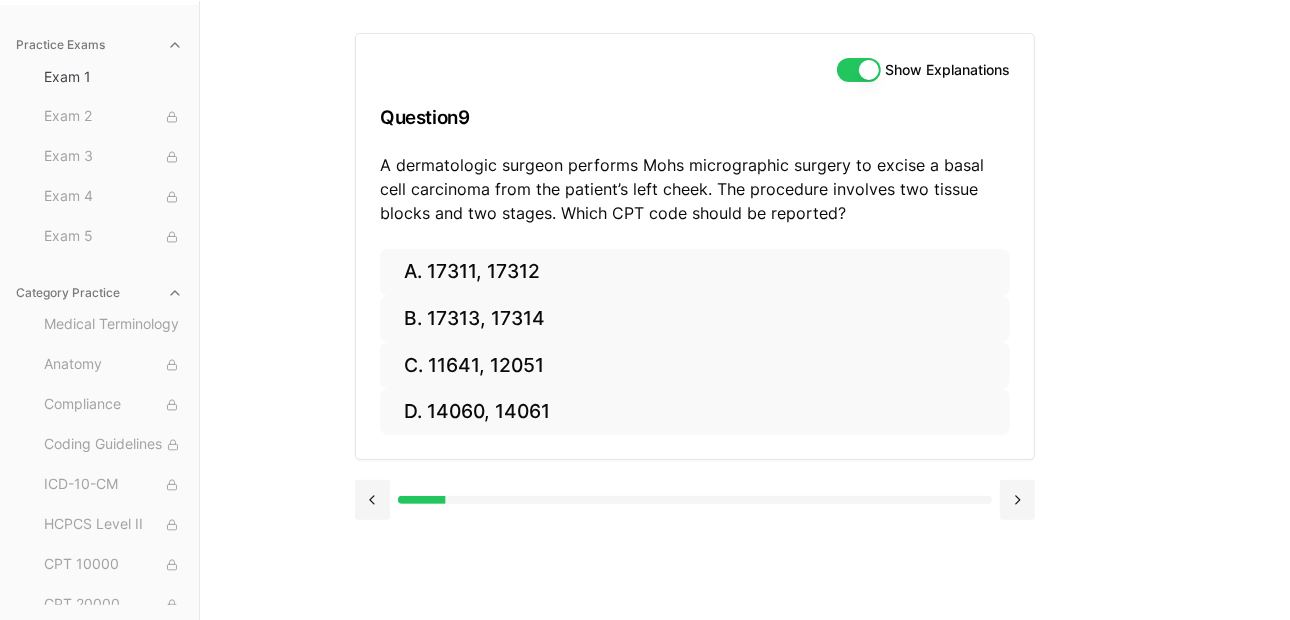 click on "Check out our new CPC Study Center, with 5 full-length practice exams updated for 2025!
Medical Coding Ace
Home
About
How to Learn Medical Coding
Free CPC Practice Exam
More CPC Practice
Speak Like a Coder
ICD-10 Codes
Account
Welcome to the Study Center - Student Plan
Practice Exams Exam 1   Exam 2   Exam 3   Exam 4   Exam 5   Category Practice Medical Terminology   Anatomy   Compliance   Coding Guidelines   ICD-10-CM   HCPCS Level II   CPT 10000   CPT 20000   CPT 30000   CPT 40000   CPT 50000   CPT 60000   Radiology   Pathology   Medicine   E/M       9" at bounding box center (645, 219) 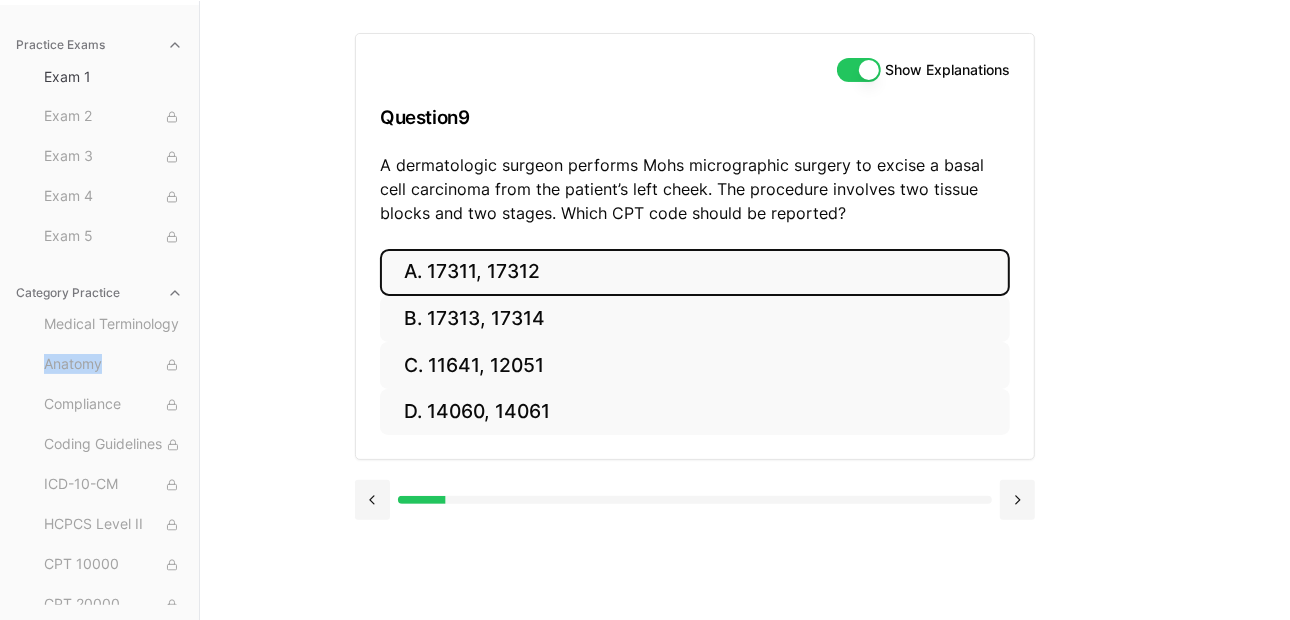 click on "A. 17311, 17312" at bounding box center (695, 272) 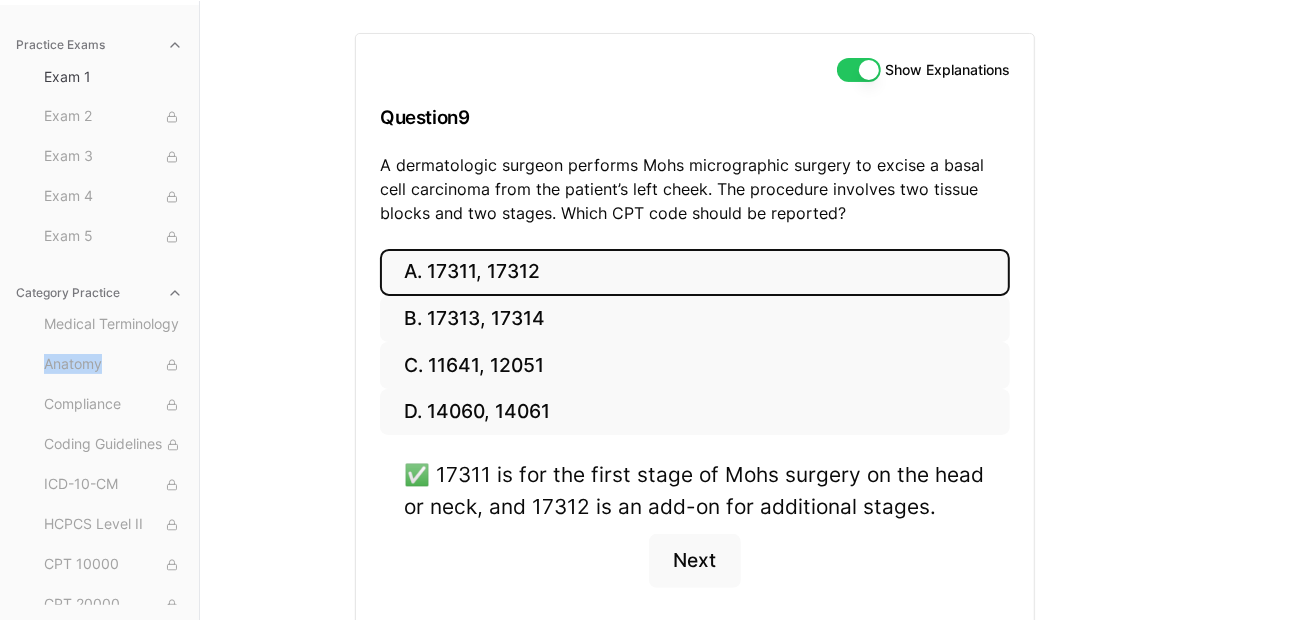 scroll, scrollTop: 271, scrollLeft: 0, axis: vertical 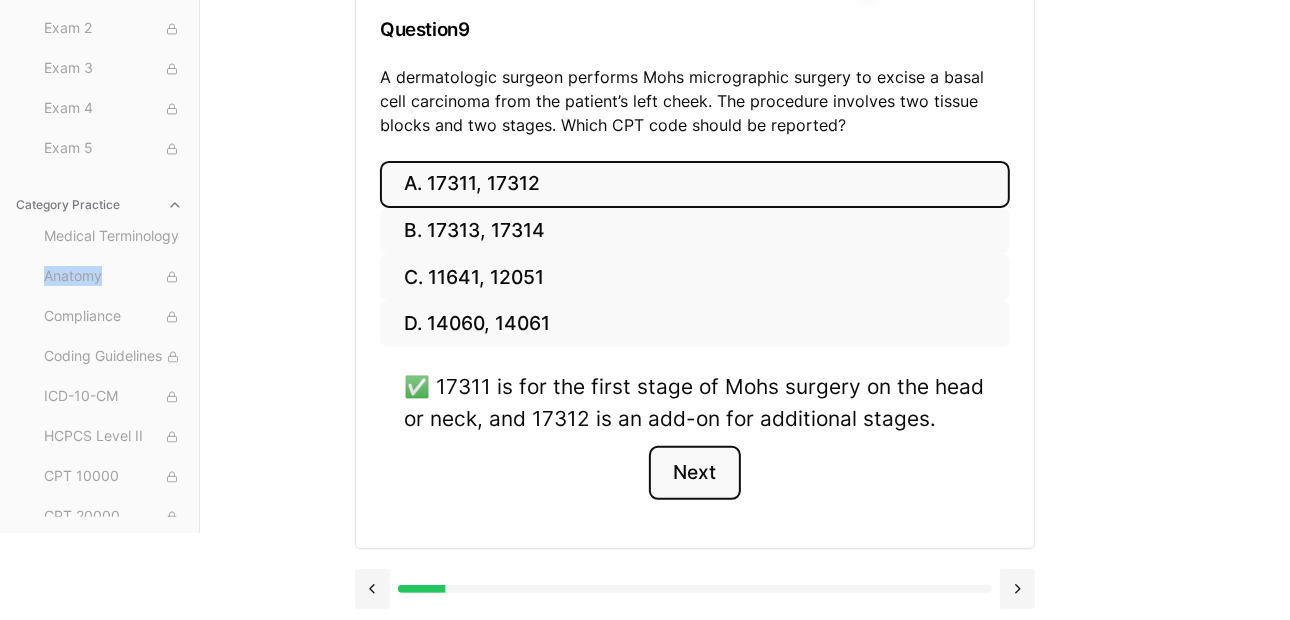 click on "Next" at bounding box center (694, 473) 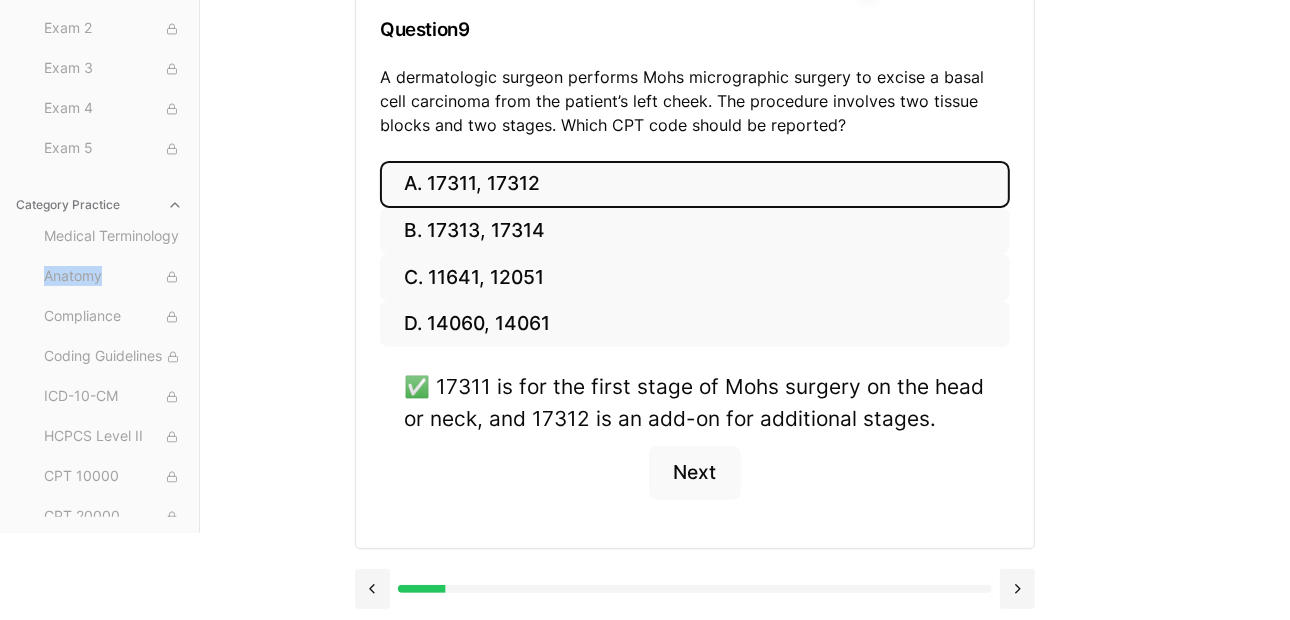 scroll, scrollTop: 183, scrollLeft: 0, axis: vertical 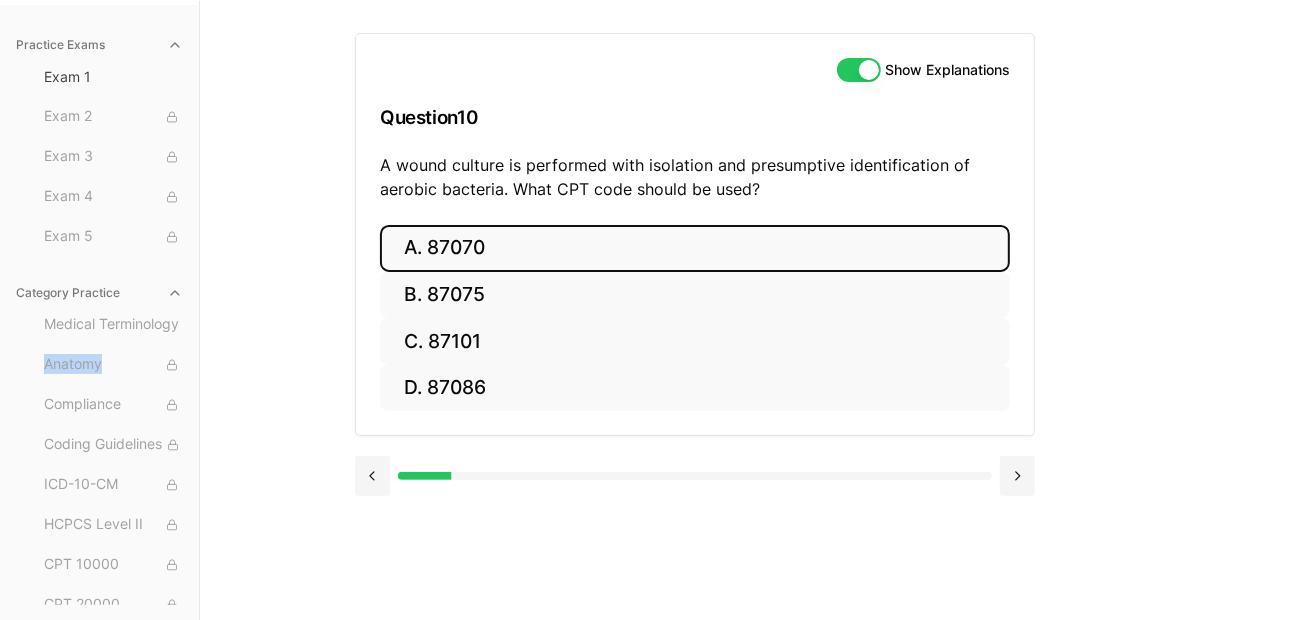 click on "A. 87070" at bounding box center (695, 248) 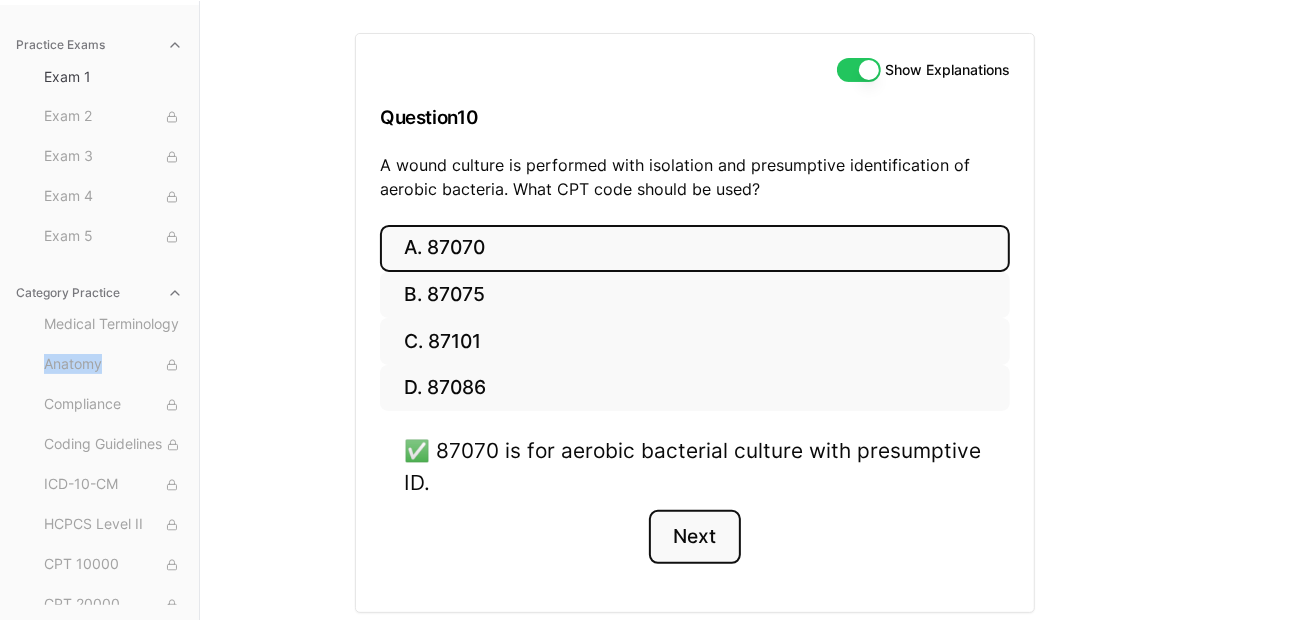 click on "Next" at bounding box center (694, 537) 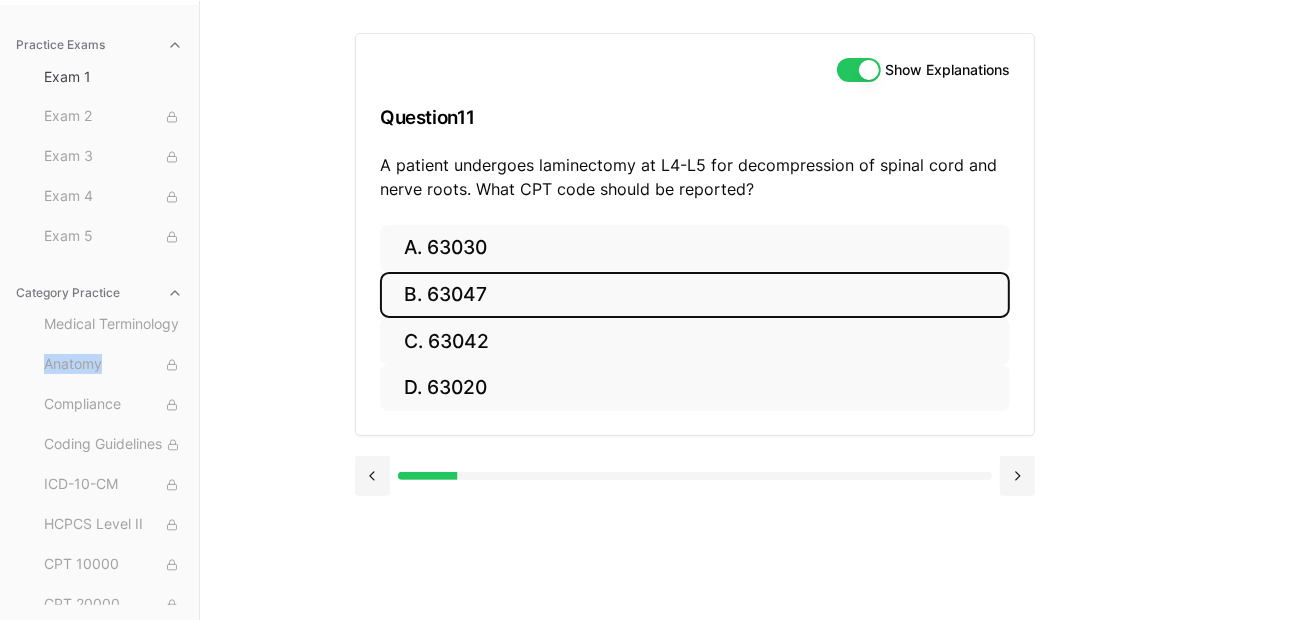 click on "B. 63047" at bounding box center [695, 295] 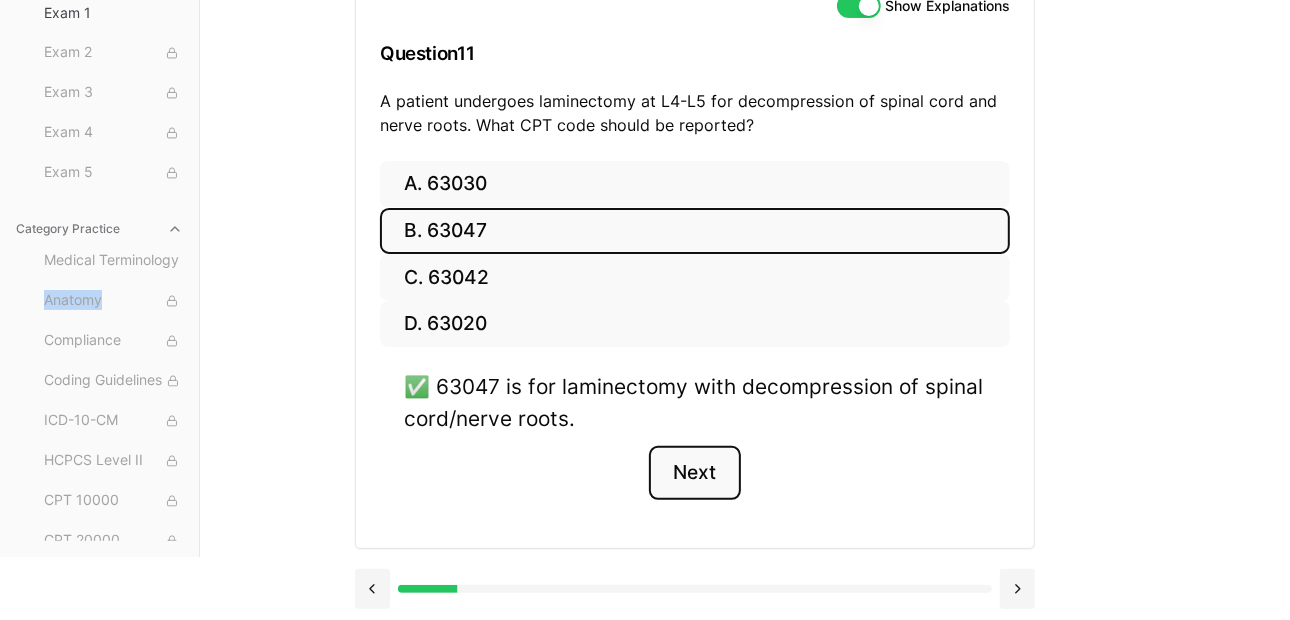 click on "Next" at bounding box center (694, 473) 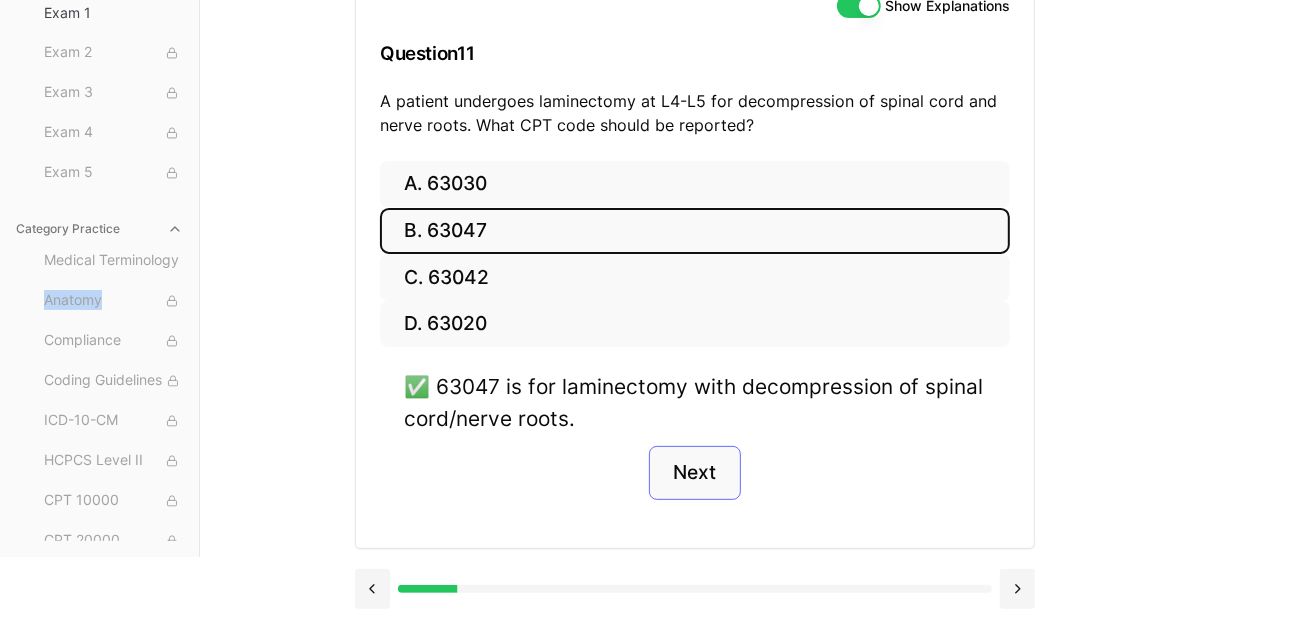 scroll, scrollTop: 183, scrollLeft: 0, axis: vertical 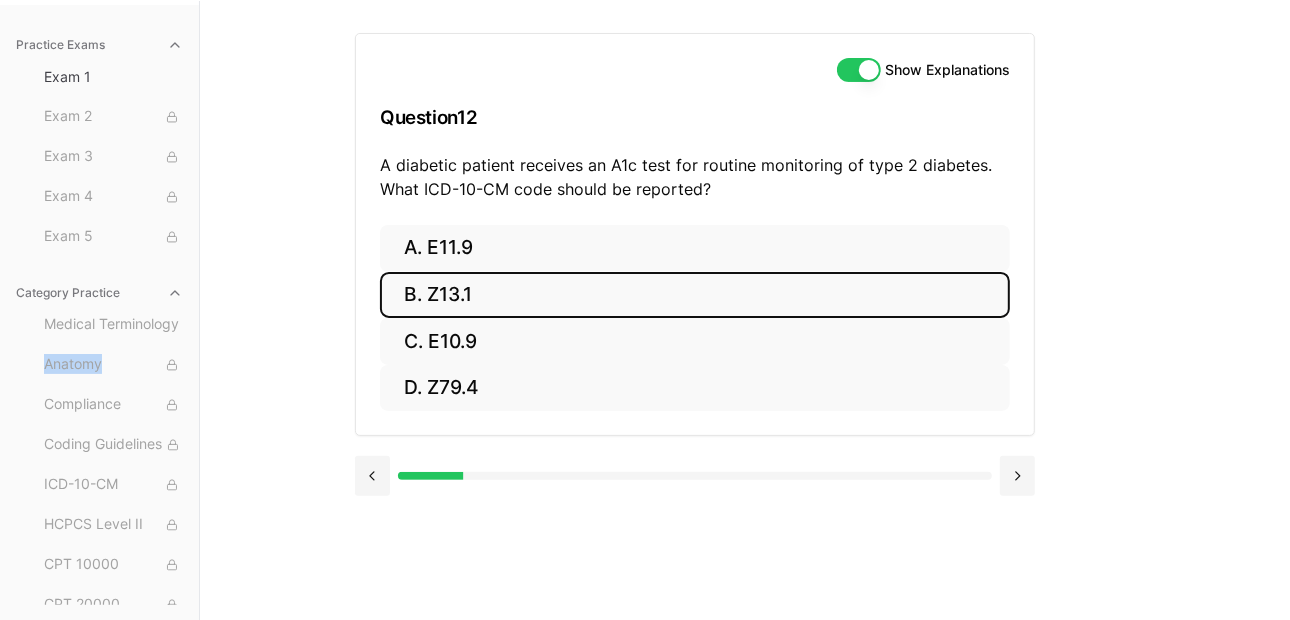 click on "B. Z13.1" at bounding box center [695, 295] 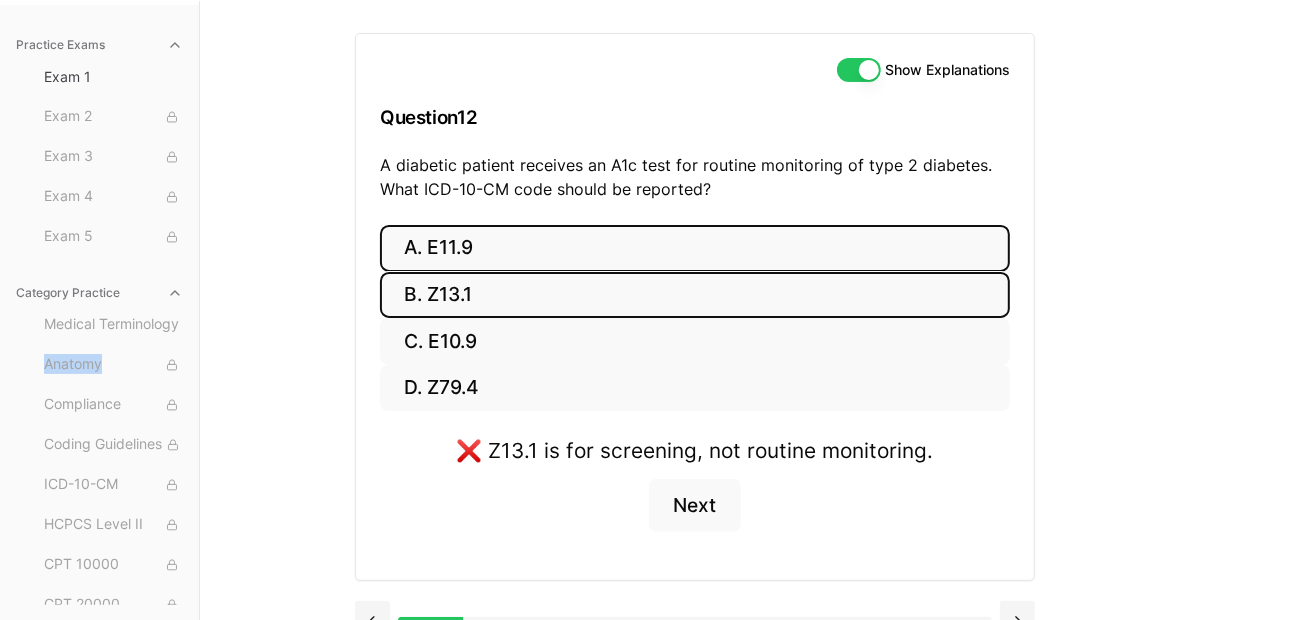 click on "A. E11.9" at bounding box center [695, 248] 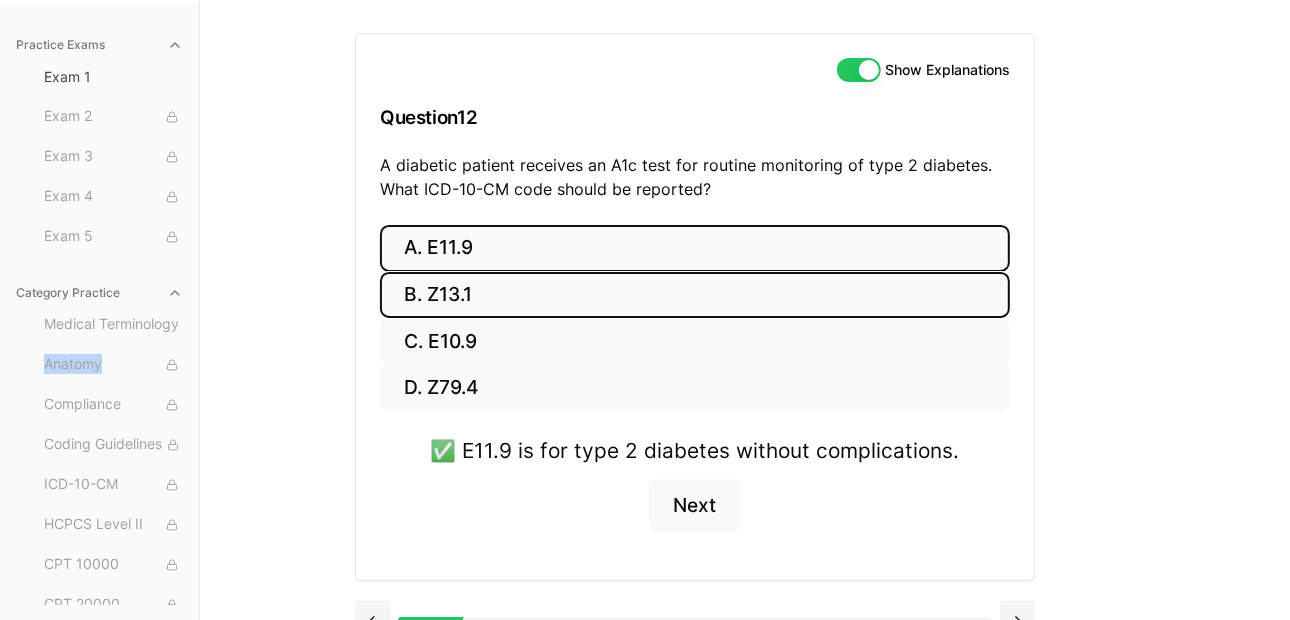 click on "B. Z13.1" at bounding box center (695, 295) 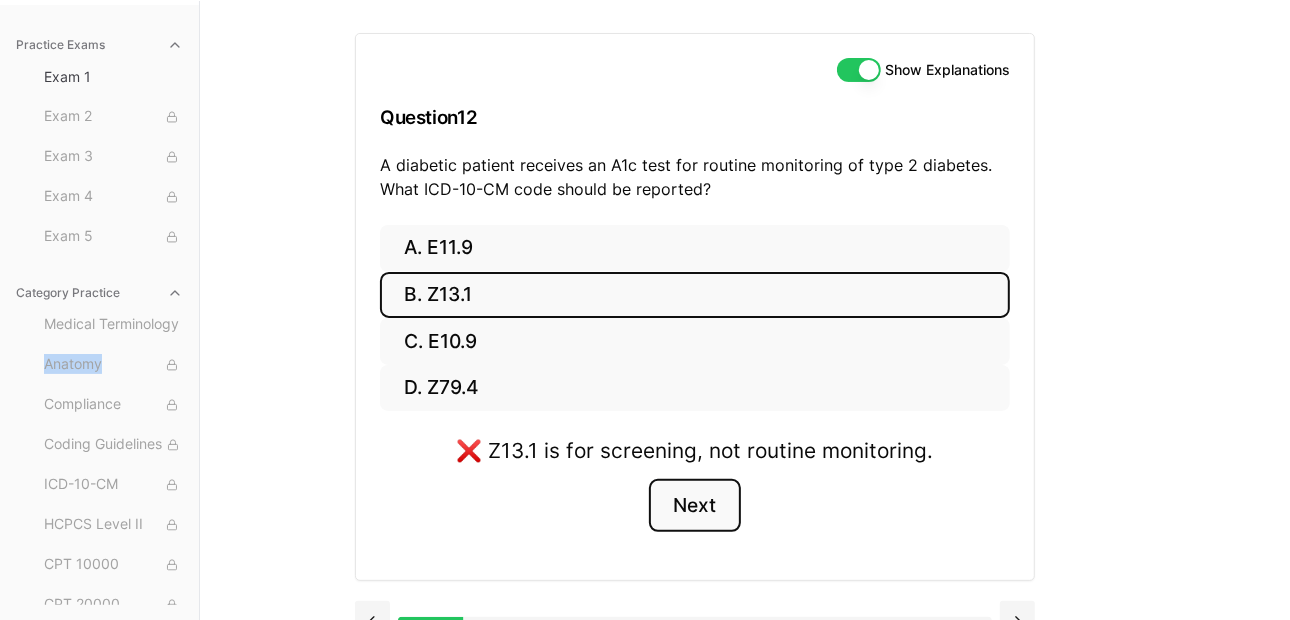 click on "Next" at bounding box center [694, 506] 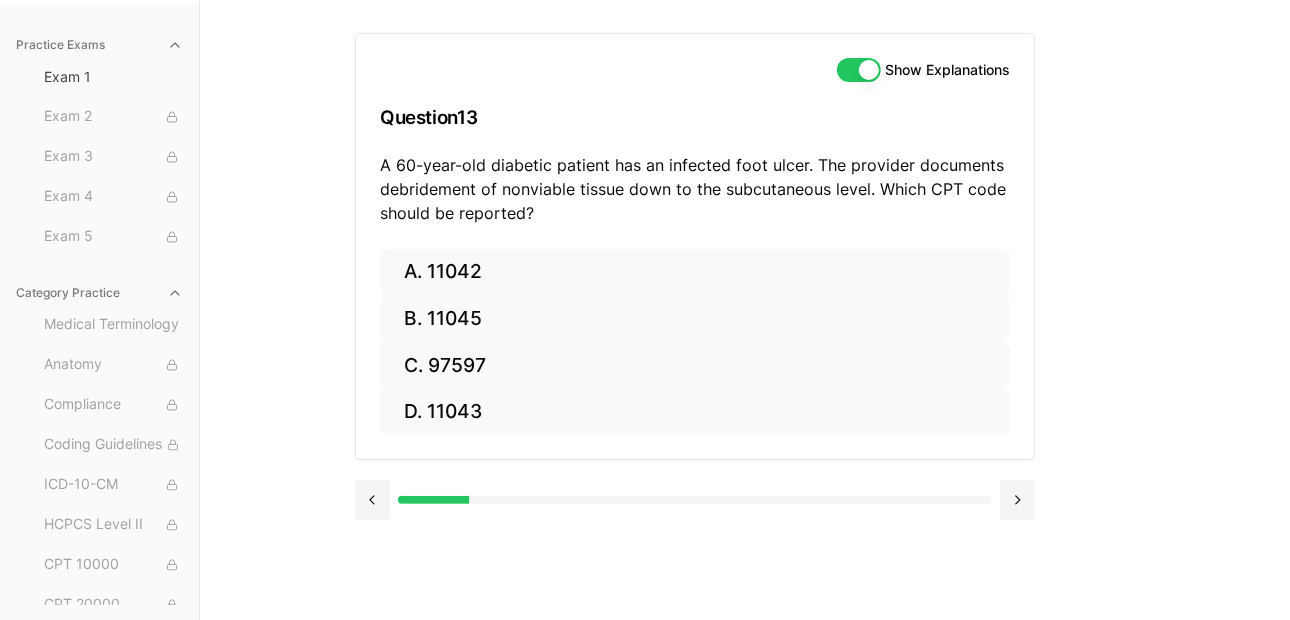 click at bounding box center [695, 498] 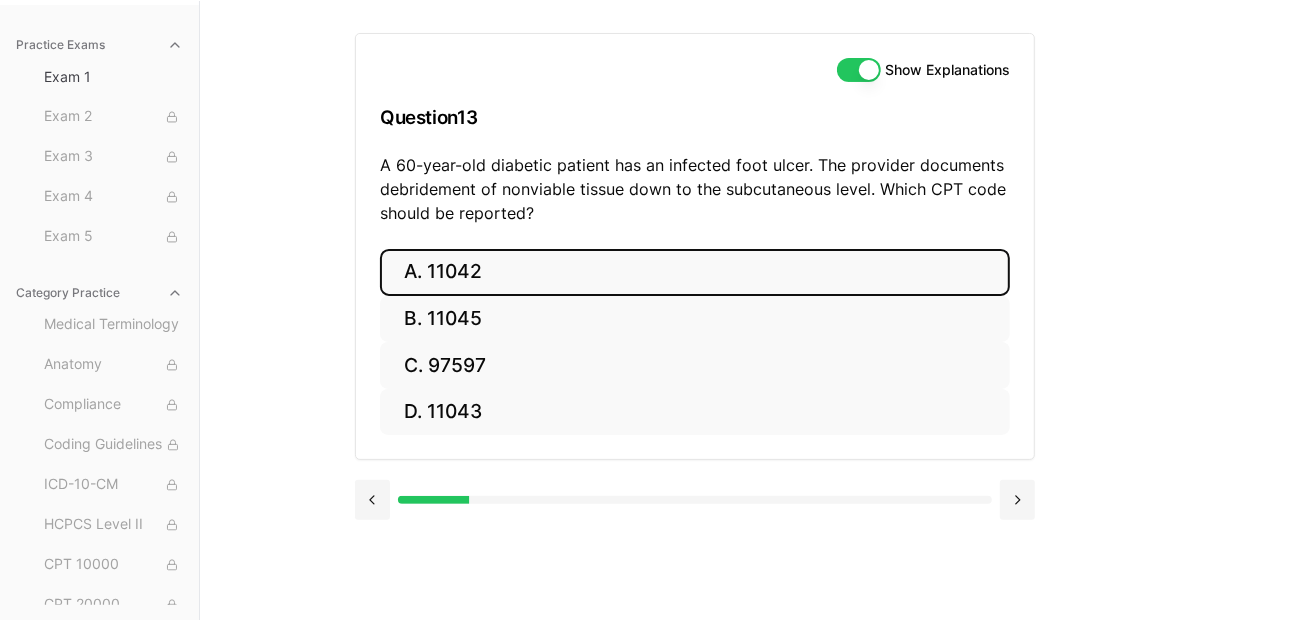 click on "A. 11042" at bounding box center [695, 272] 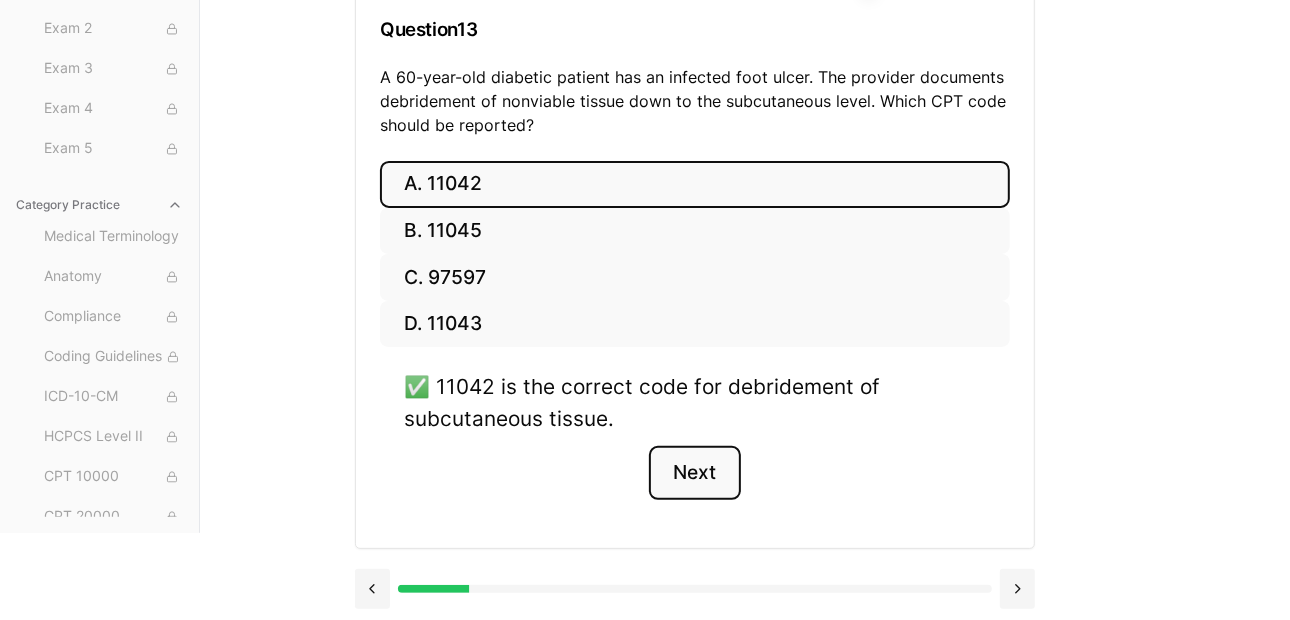 click on "Next" at bounding box center [694, 473] 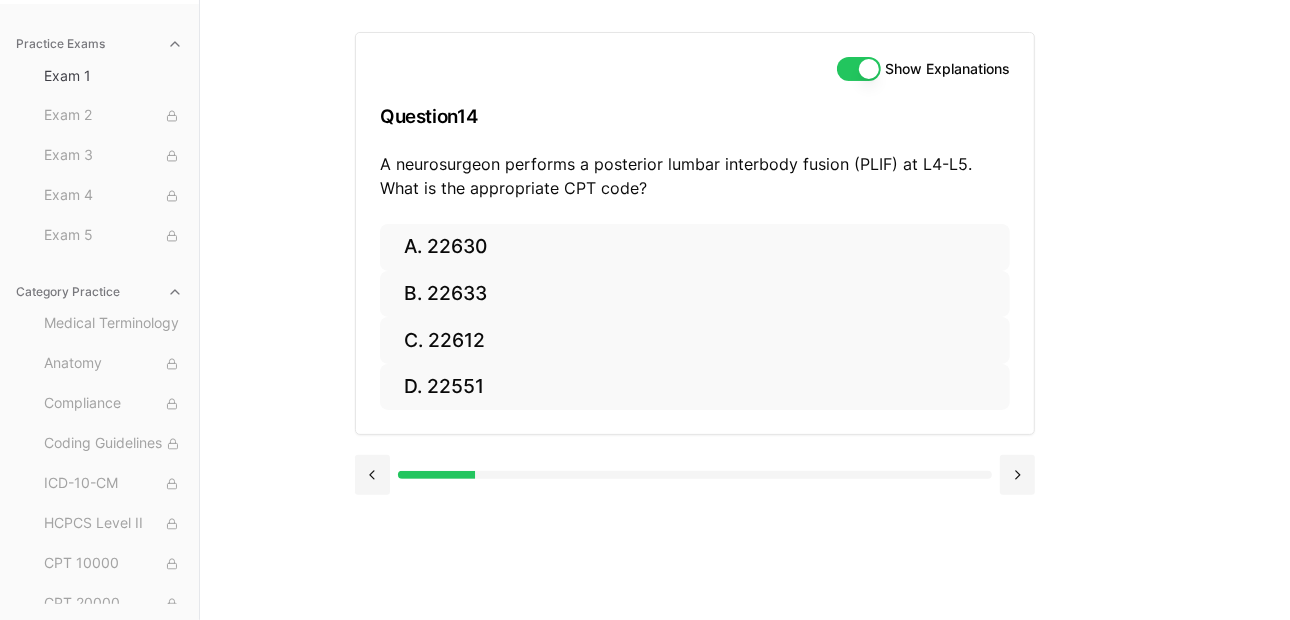 scroll, scrollTop: 183, scrollLeft: 0, axis: vertical 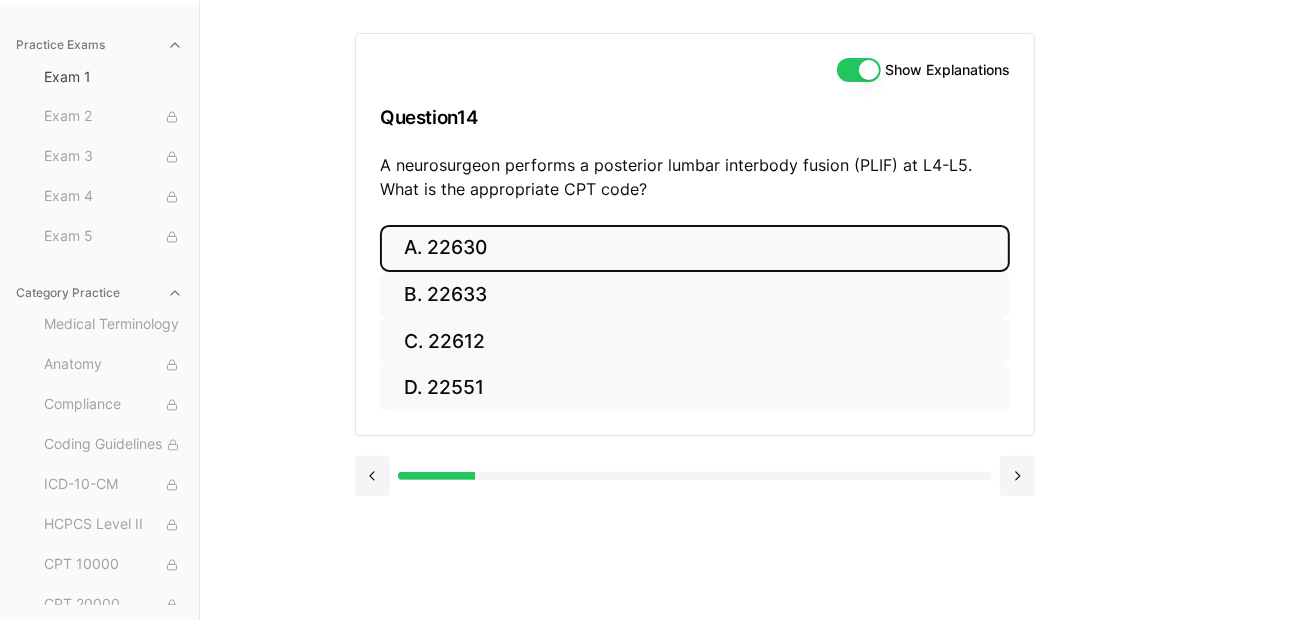 click on "A. 22630" at bounding box center (695, 248) 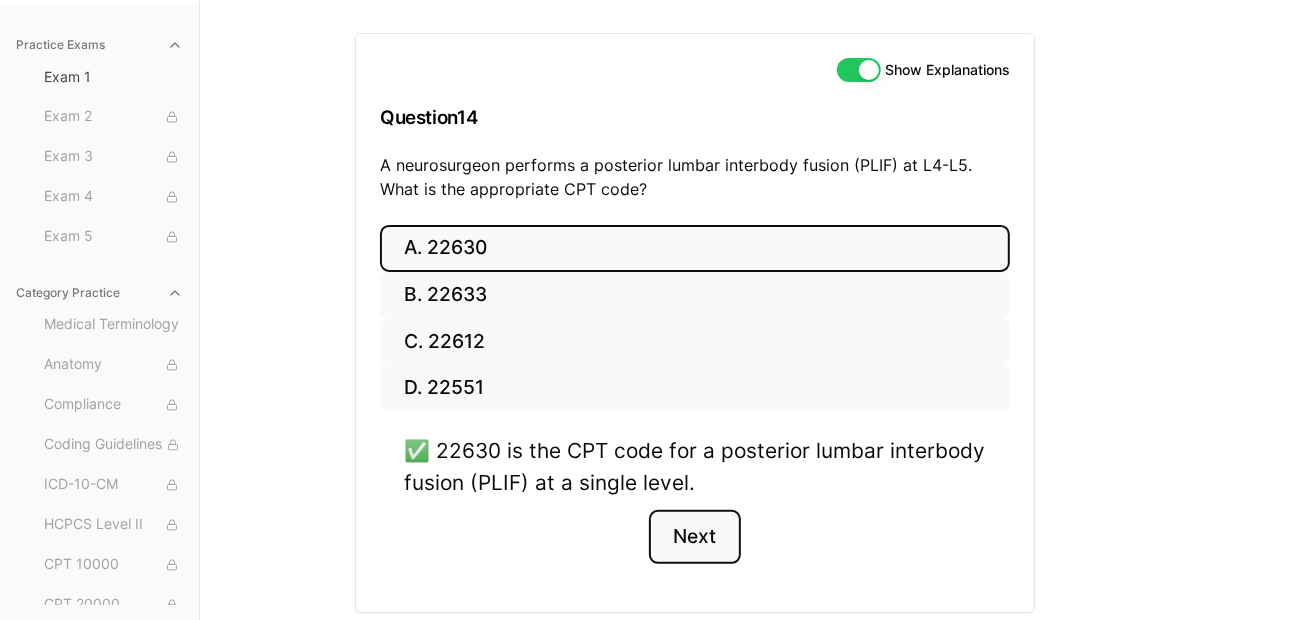 click on "Next" at bounding box center [694, 537] 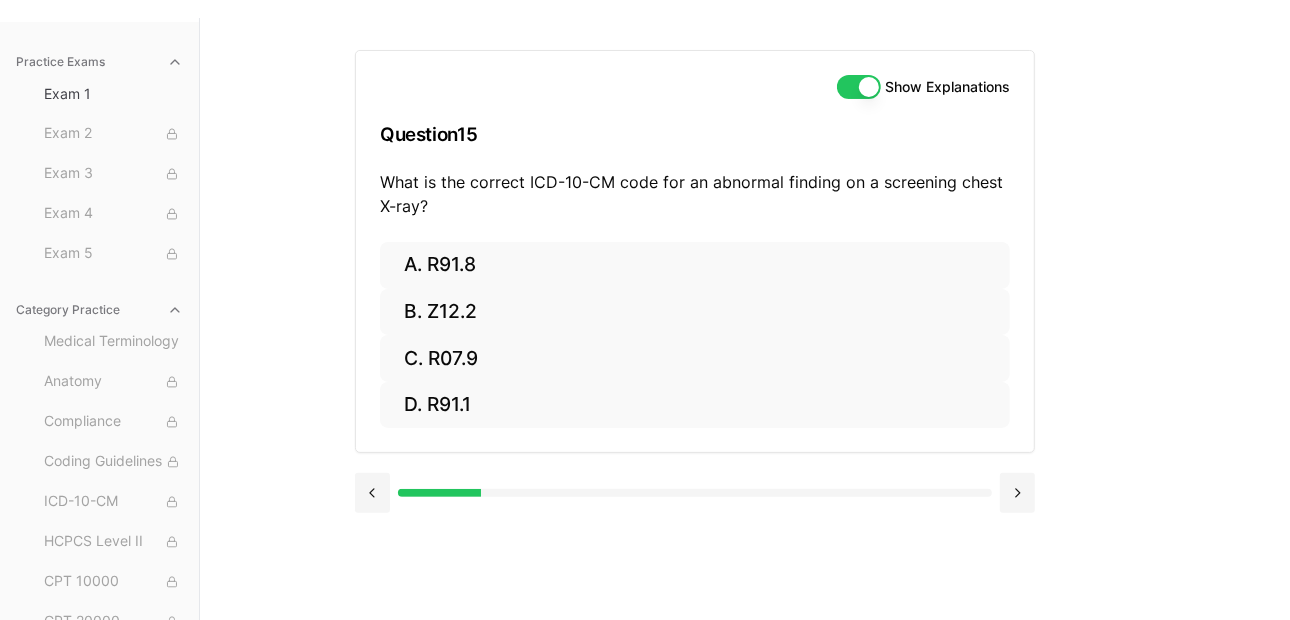 scroll, scrollTop: 183, scrollLeft: 0, axis: vertical 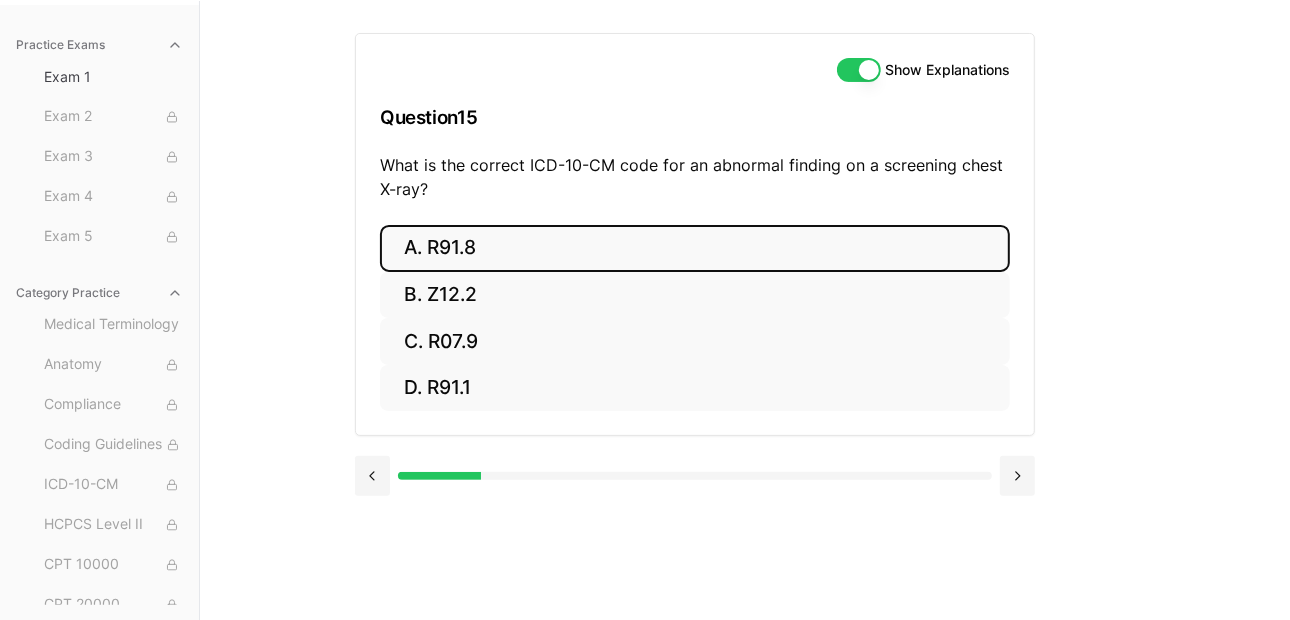 click on "A. R91.8" at bounding box center (695, 248) 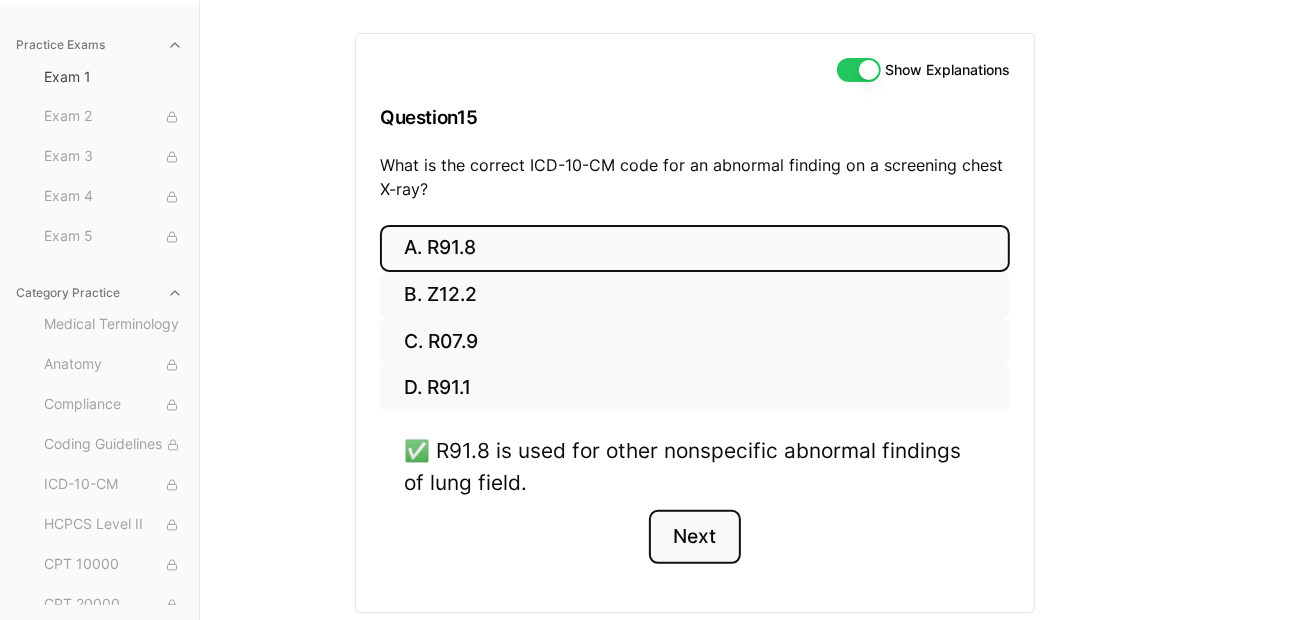 click on "Next" at bounding box center [694, 537] 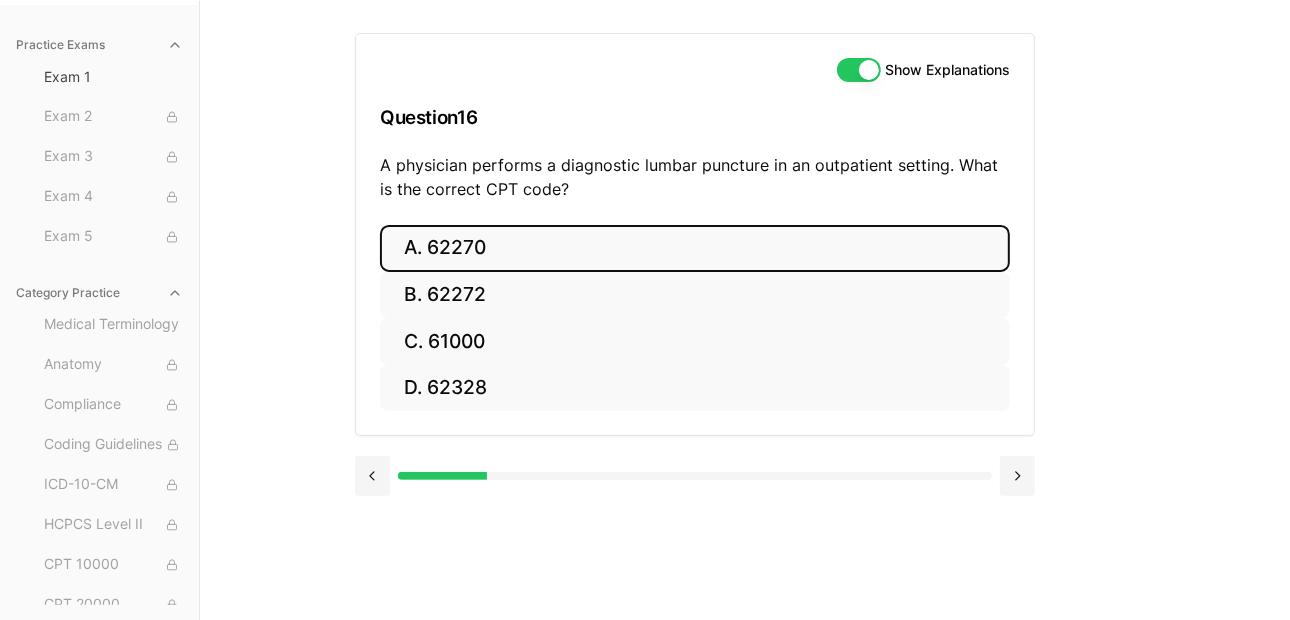 click on "A. 62270" at bounding box center [695, 248] 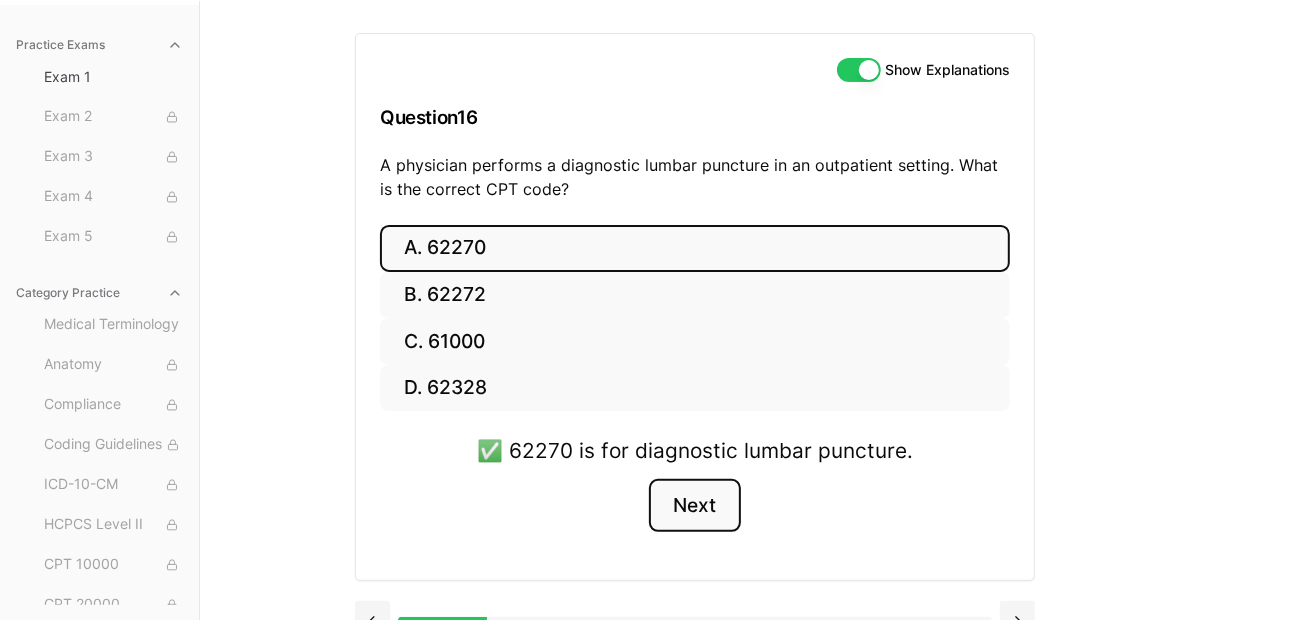 click on "Next" at bounding box center (694, 506) 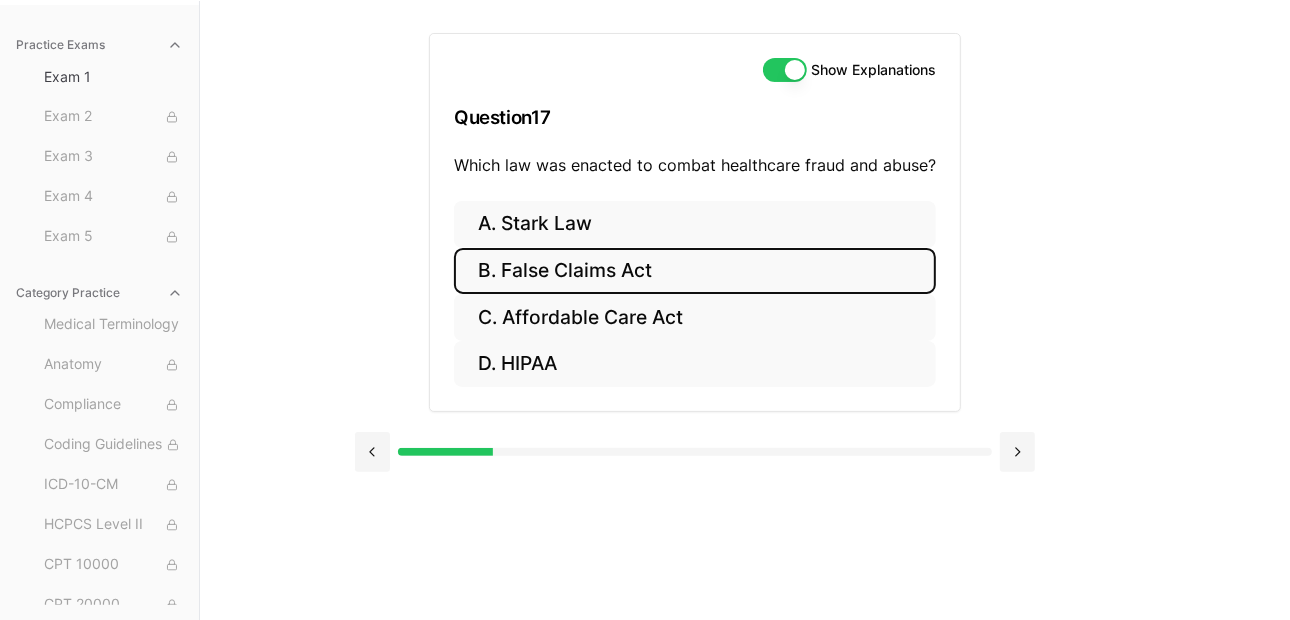 click on "B. False Claims Act" at bounding box center [695, 271] 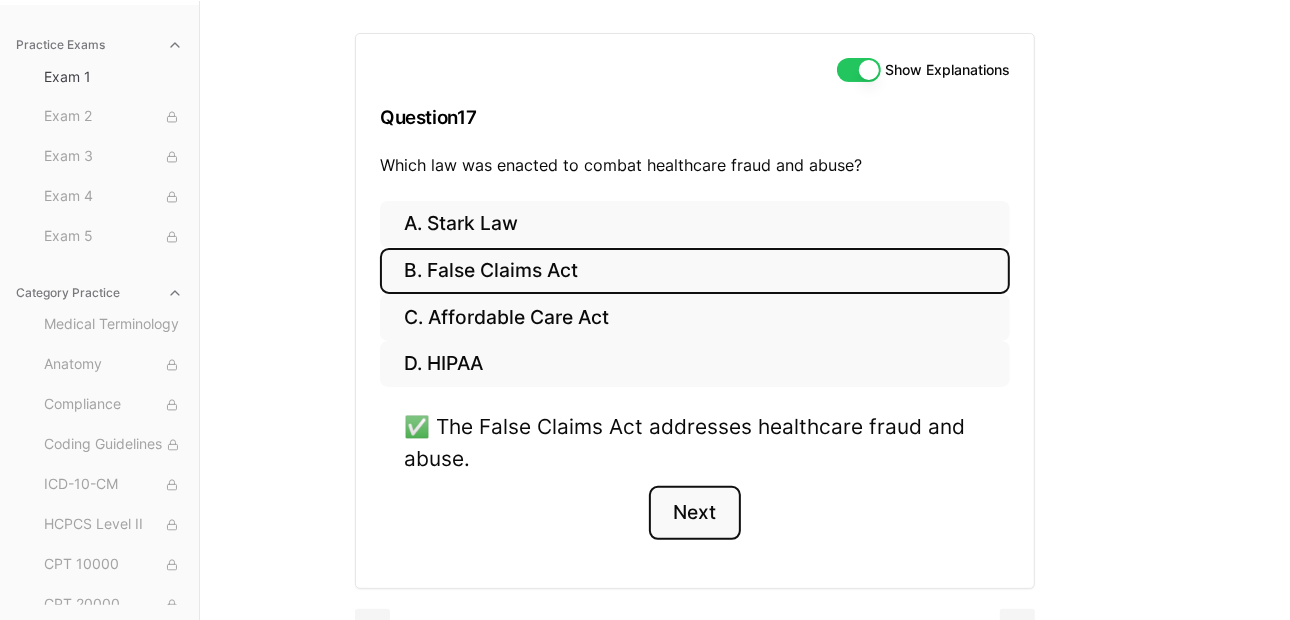 click on "Next" at bounding box center [694, 513] 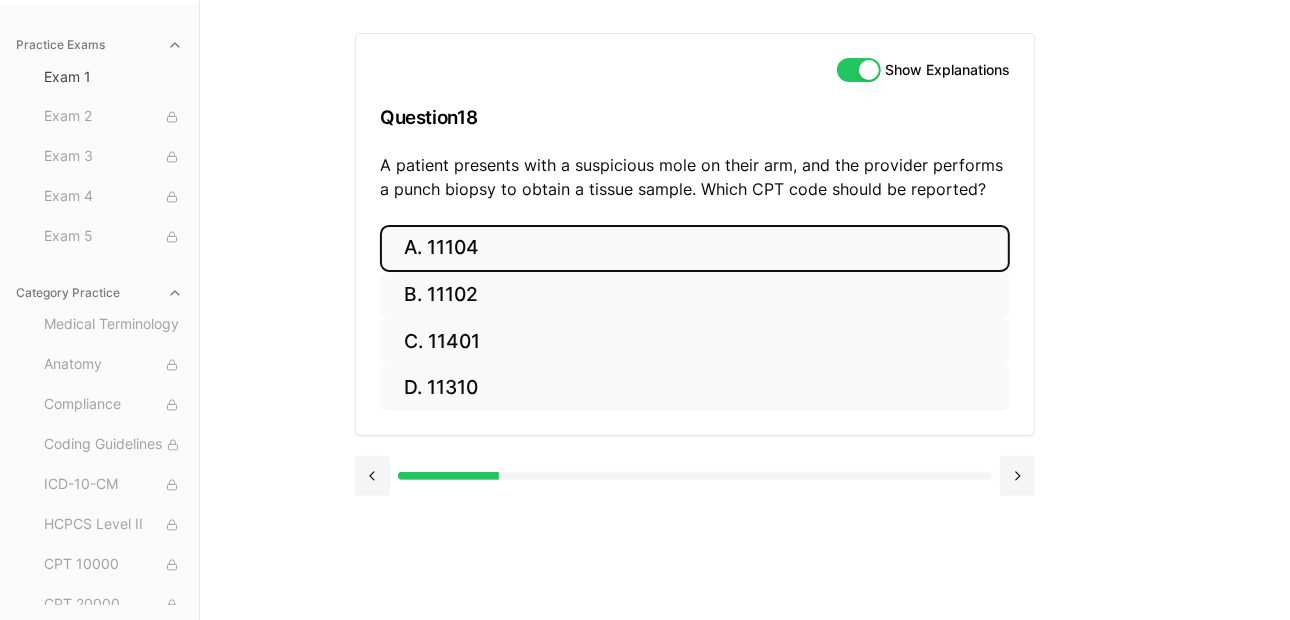 click on "A. 11104" at bounding box center (695, 248) 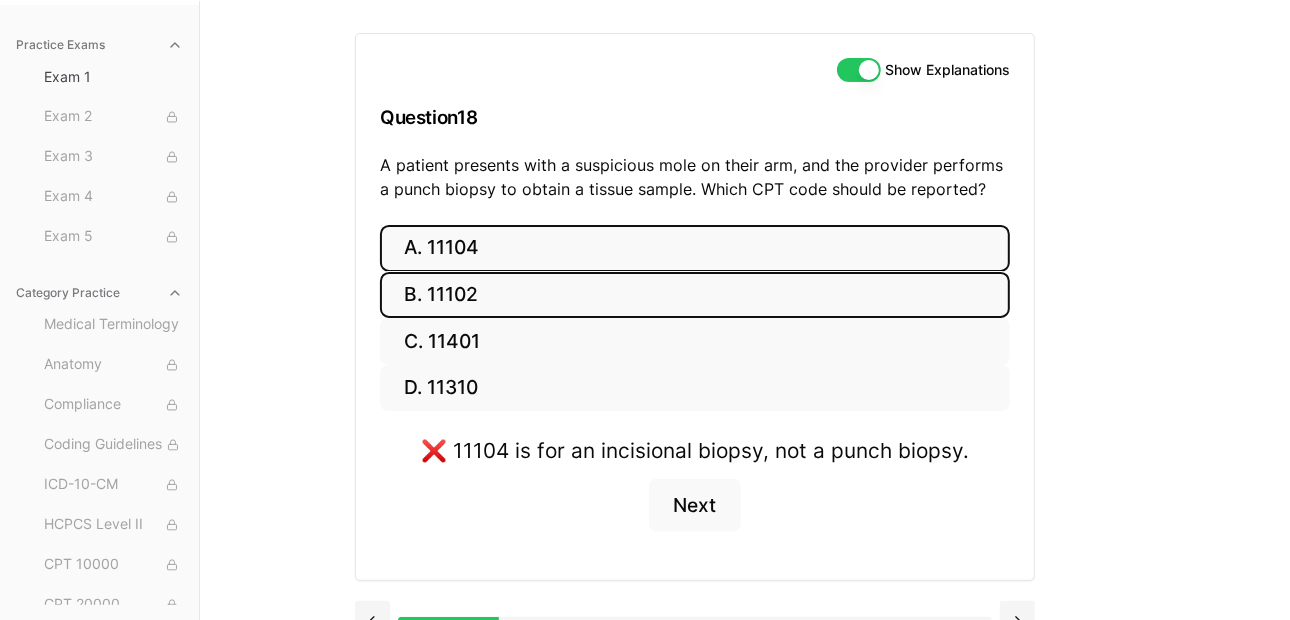 click on "B. 11102" at bounding box center (695, 295) 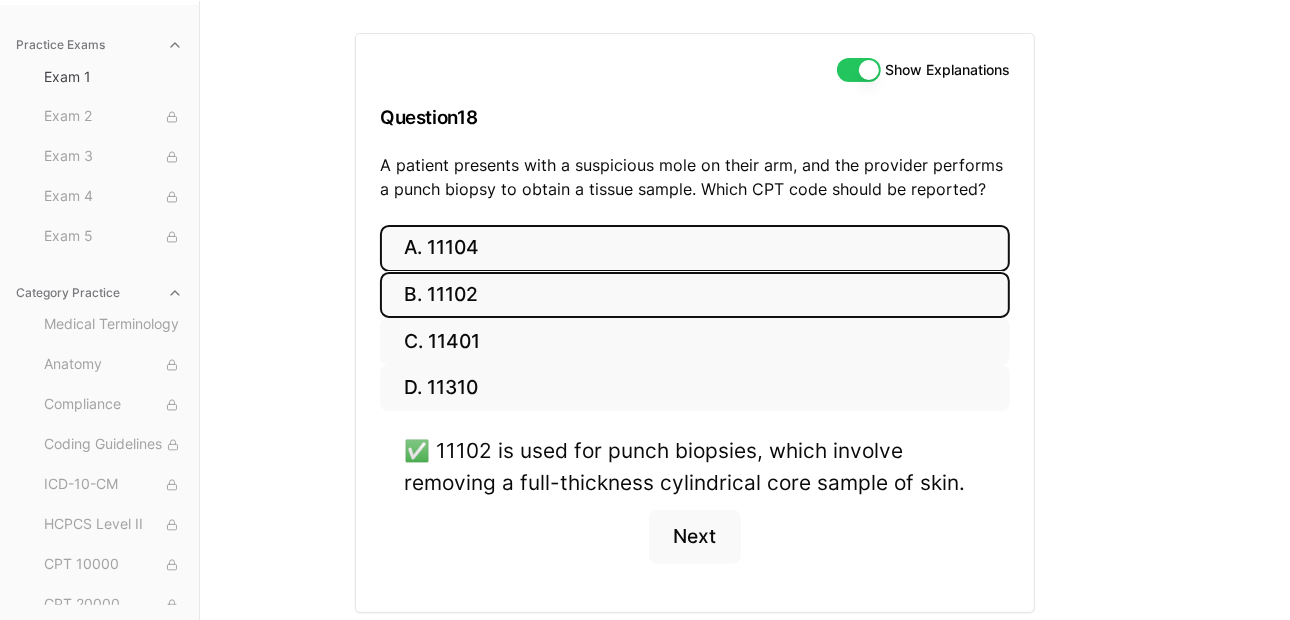 click on "A. 11104" at bounding box center [695, 248] 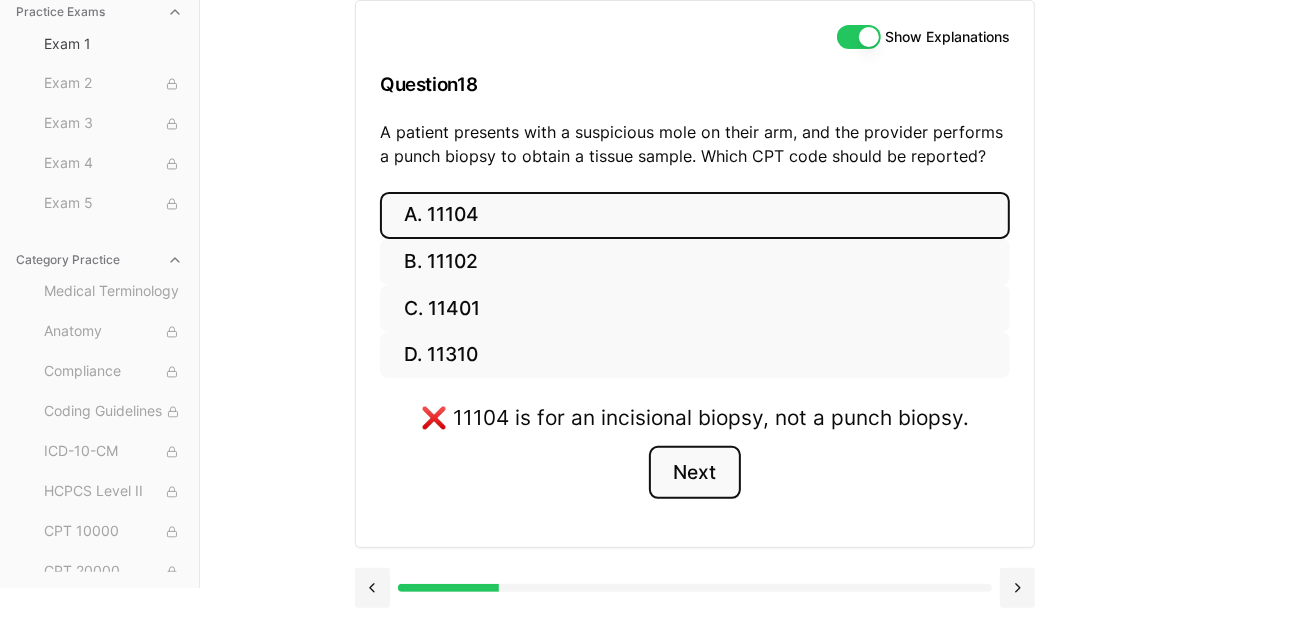 click on "Next" at bounding box center [694, 473] 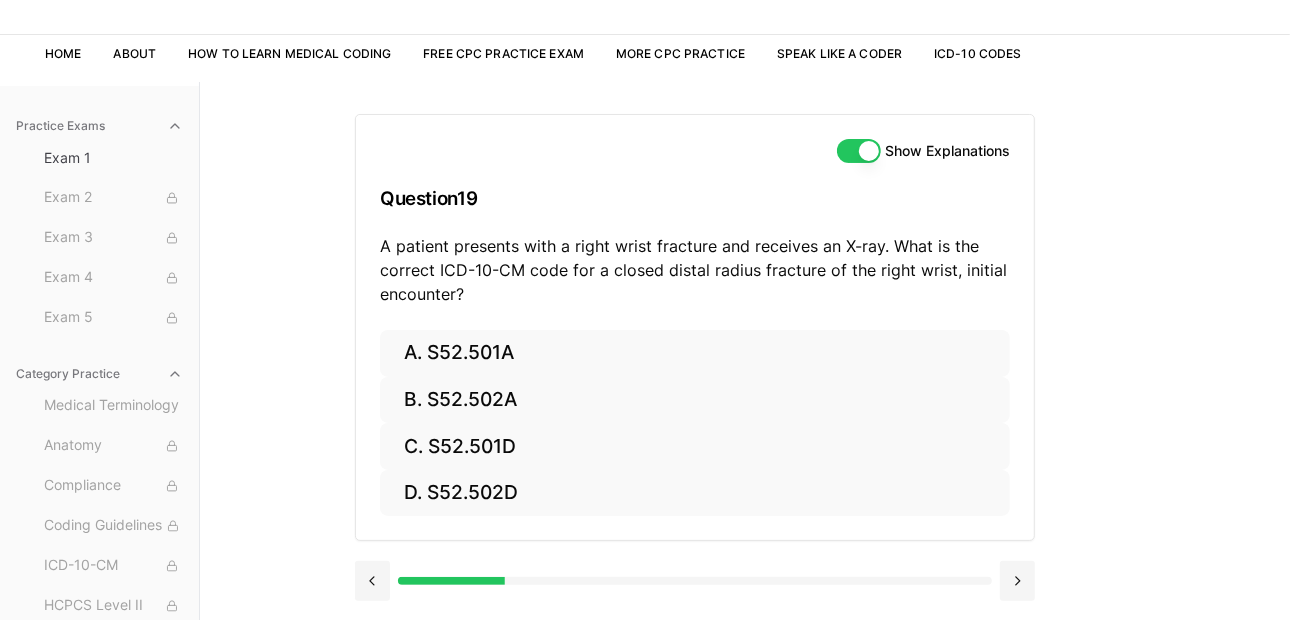 scroll, scrollTop: 183, scrollLeft: 0, axis: vertical 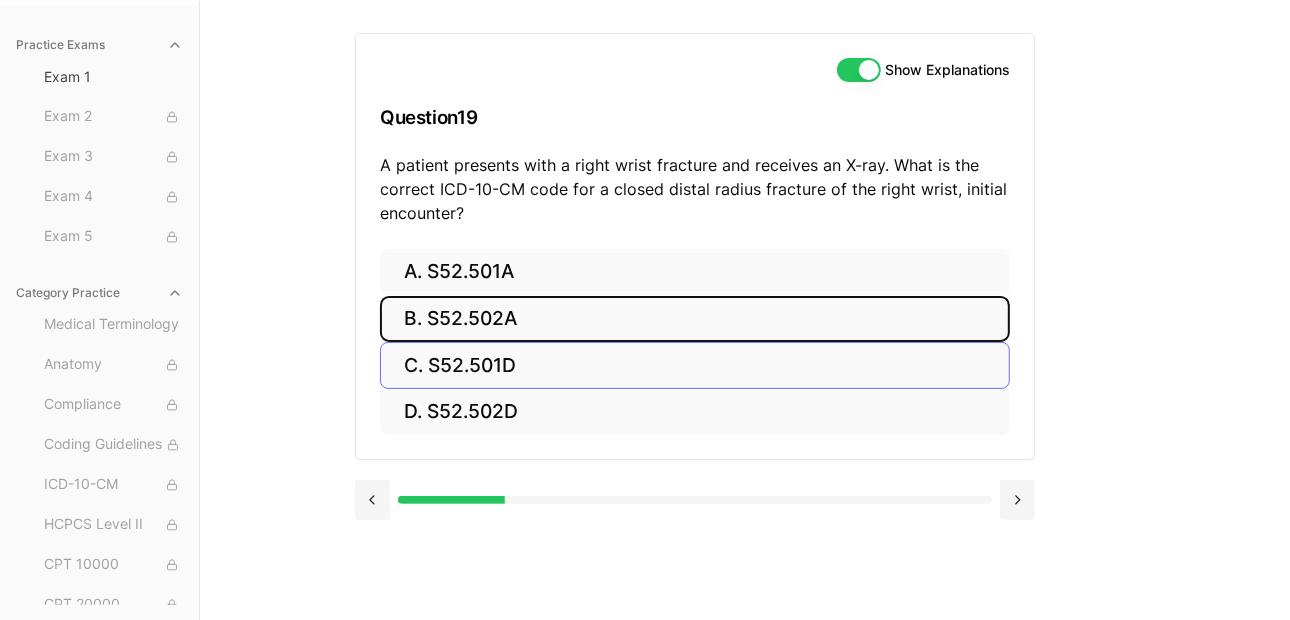 click on "B. S52.502A" at bounding box center [695, 319] 